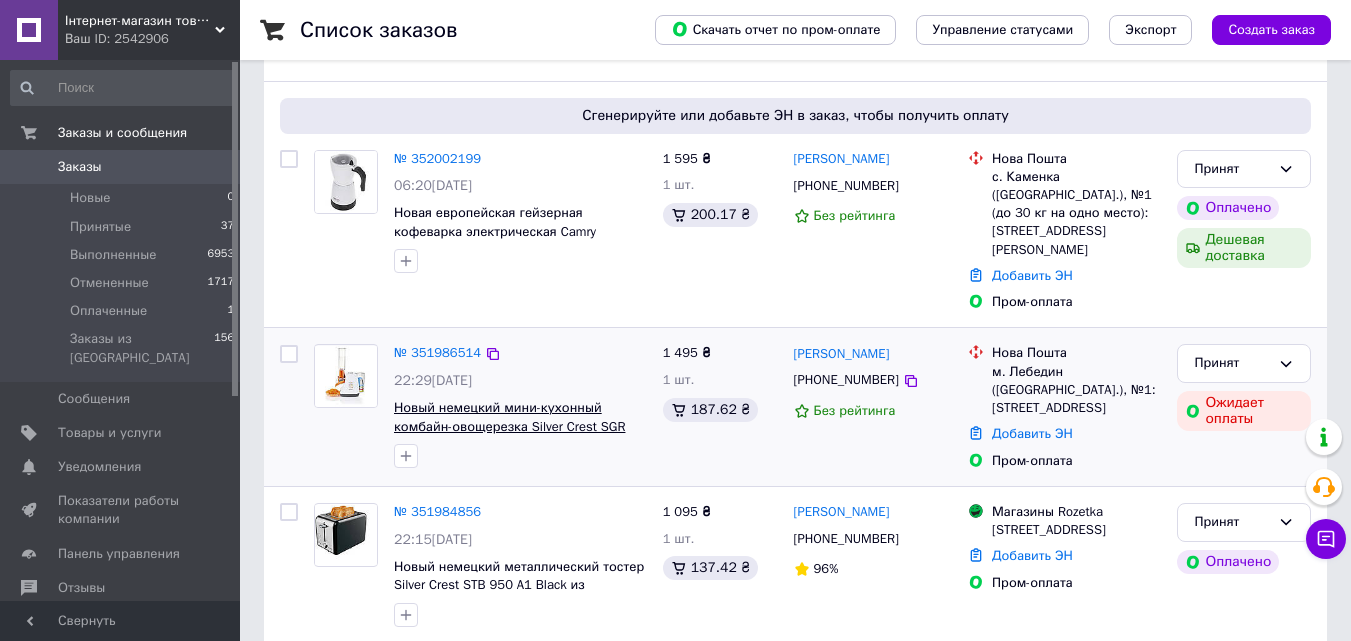 scroll, scrollTop: 100, scrollLeft: 0, axis: vertical 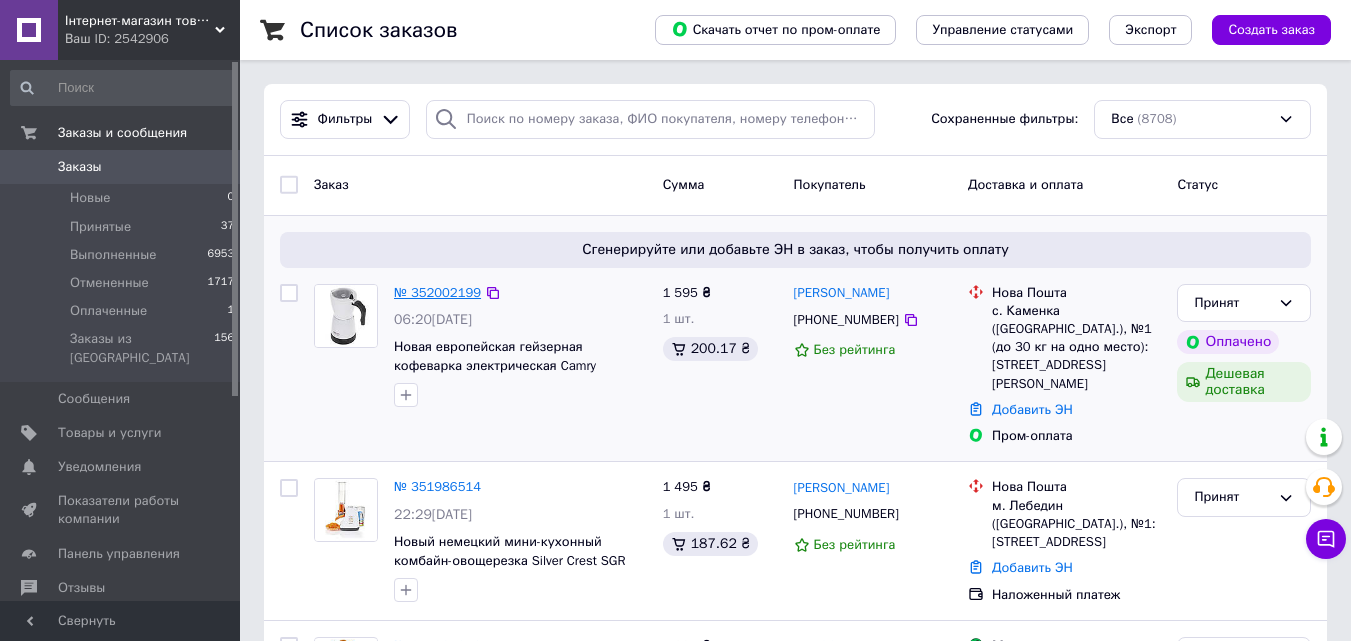 click on "№ 352002199" at bounding box center (437, 292) 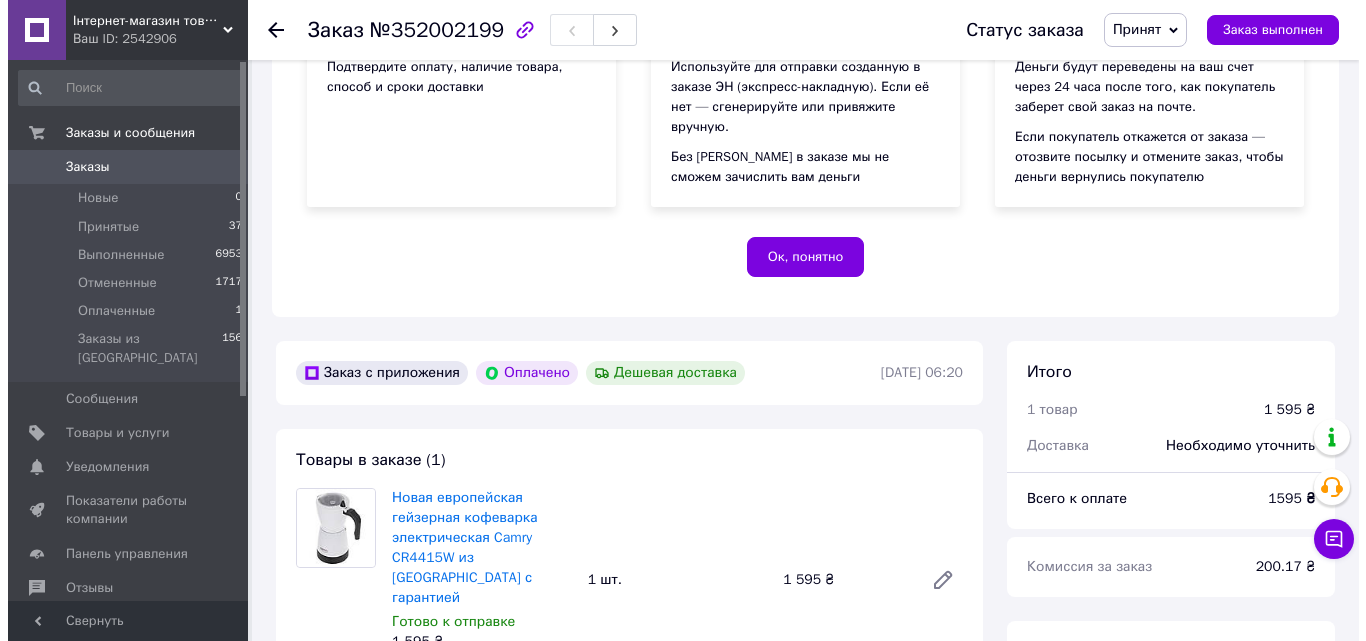 scroll, scrollTop: 500, scrollLeft: 0, axis: vertical 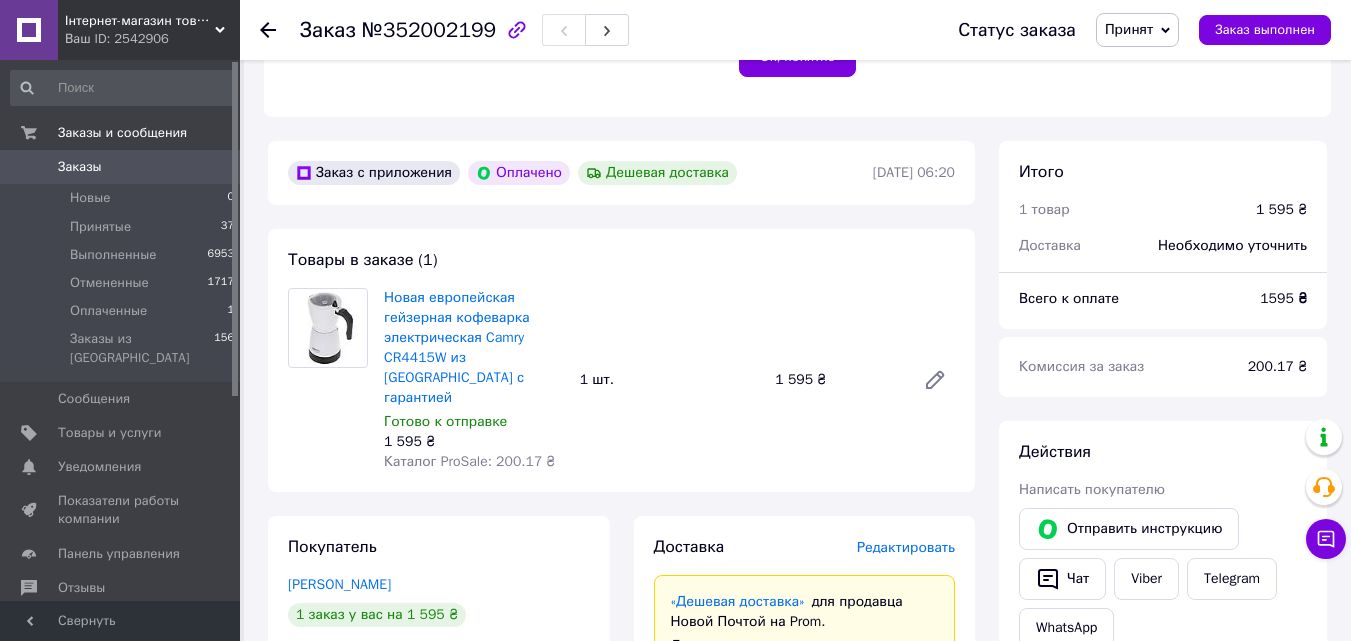 click on "Редактировать" at bounding box center (906, 547) 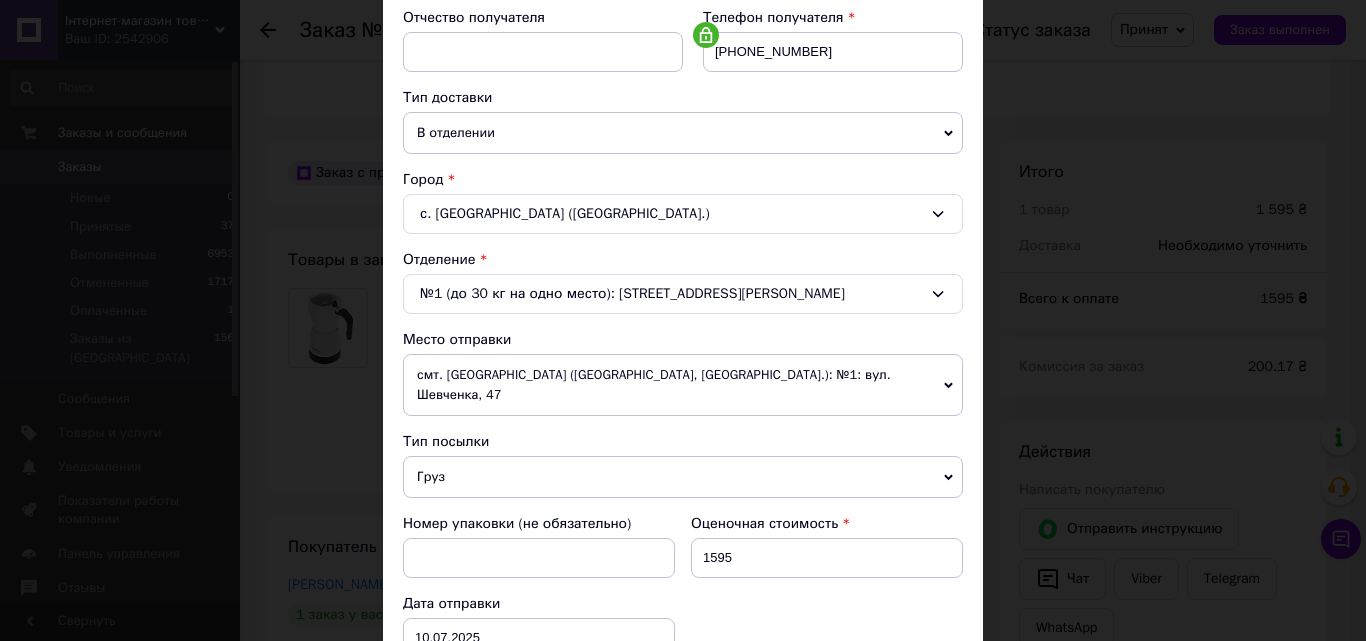 scroll, scrollTop: 400, scrollLeft: 0, axis: vertical 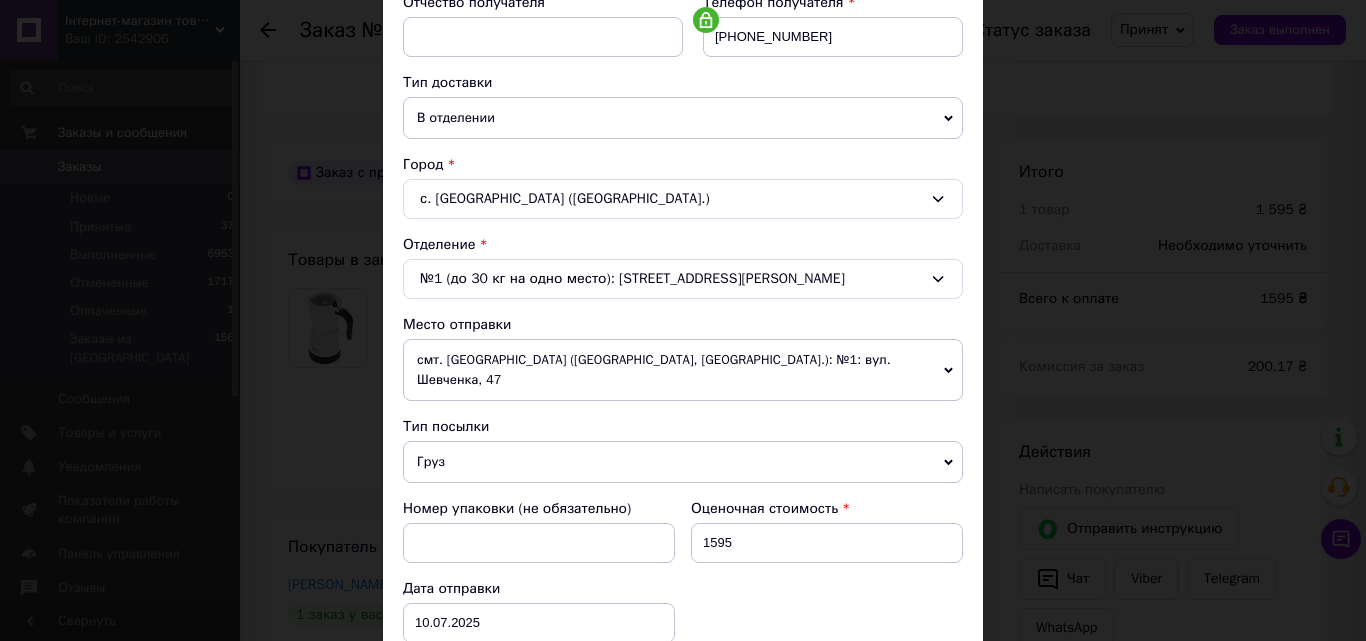 click on "смт. [GEOGRAPHIC_DATA] ([GEOGRAPHIC_DATA], [GEOGRAPHIC_DATA].): №1: вул. Шевченка, 47" at bounding box center [683, 370] 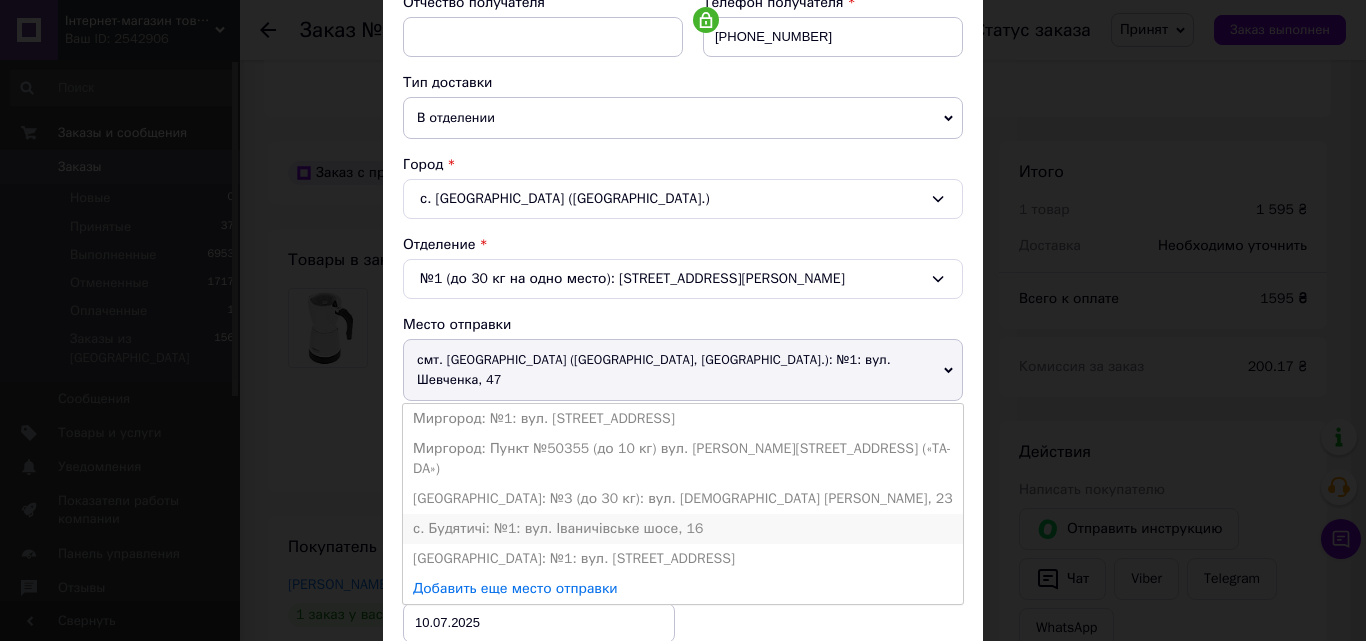 click on "с. Будятичі: №1: вул. Іваничівське шосе, 16" at bounding box center (683, 529) 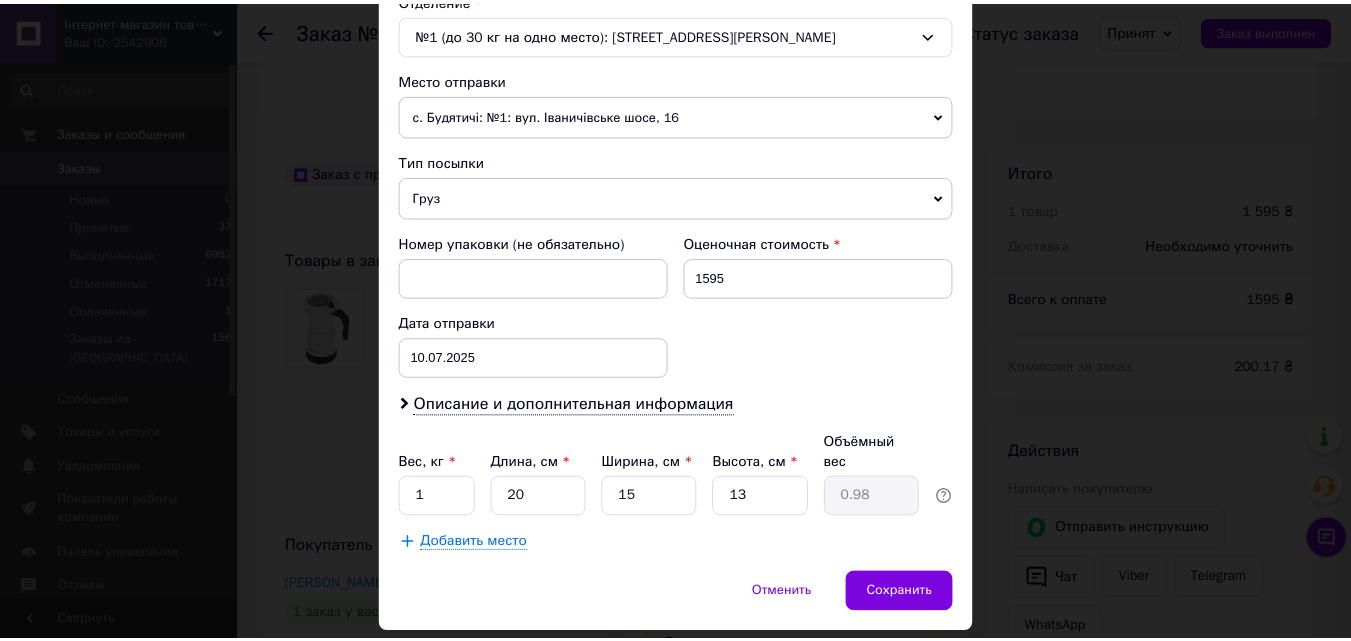 scroll, scrollTop: 687, scrollLeft: 0, axis: vertical 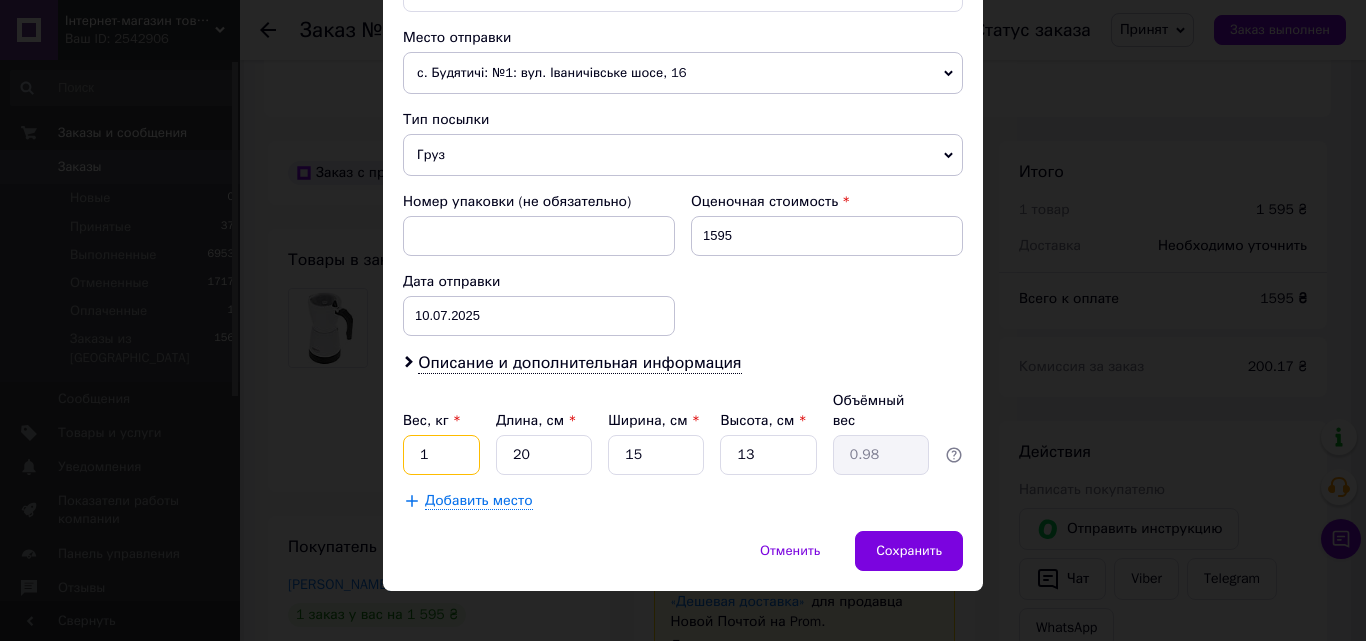 click on "1" at bounding box center [441, 455] 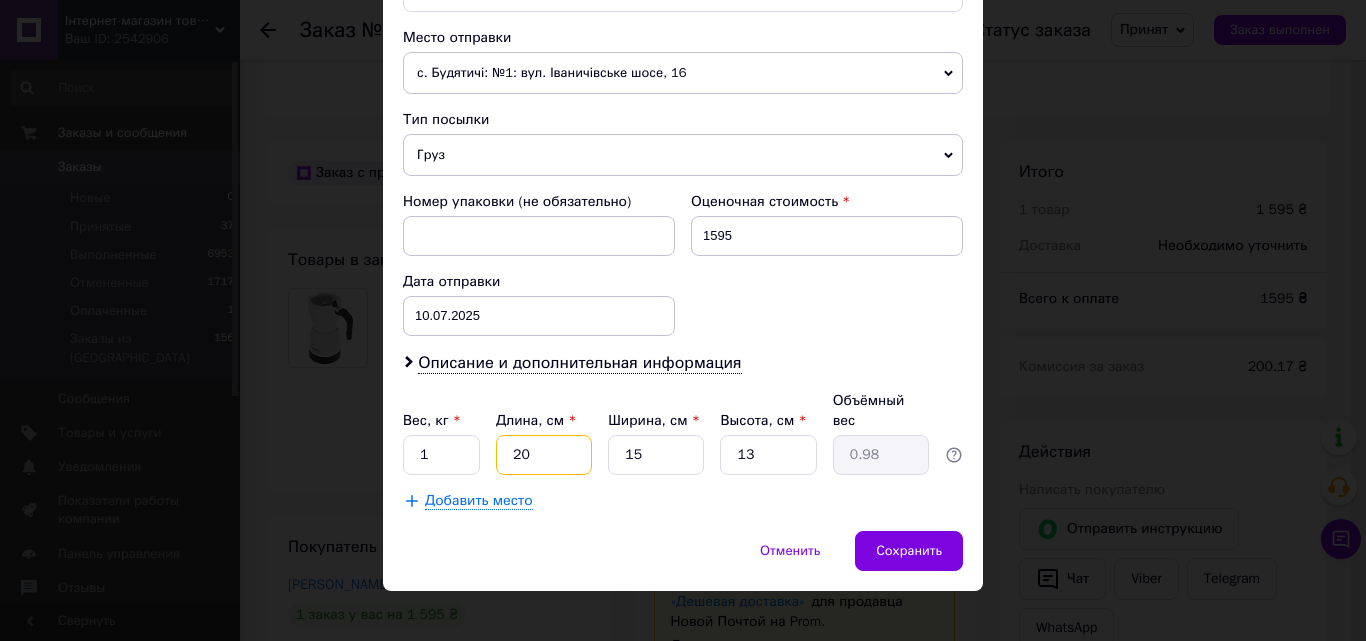 click on "20" at bounding box center [544, 455] 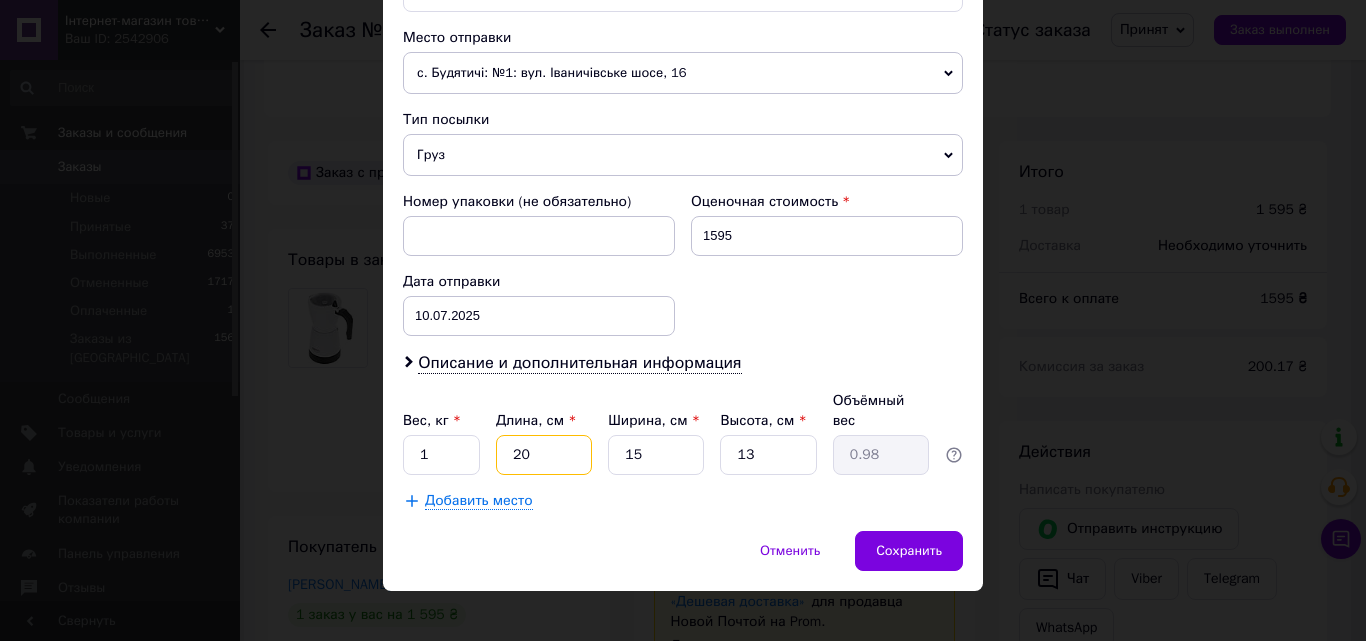type on "2" 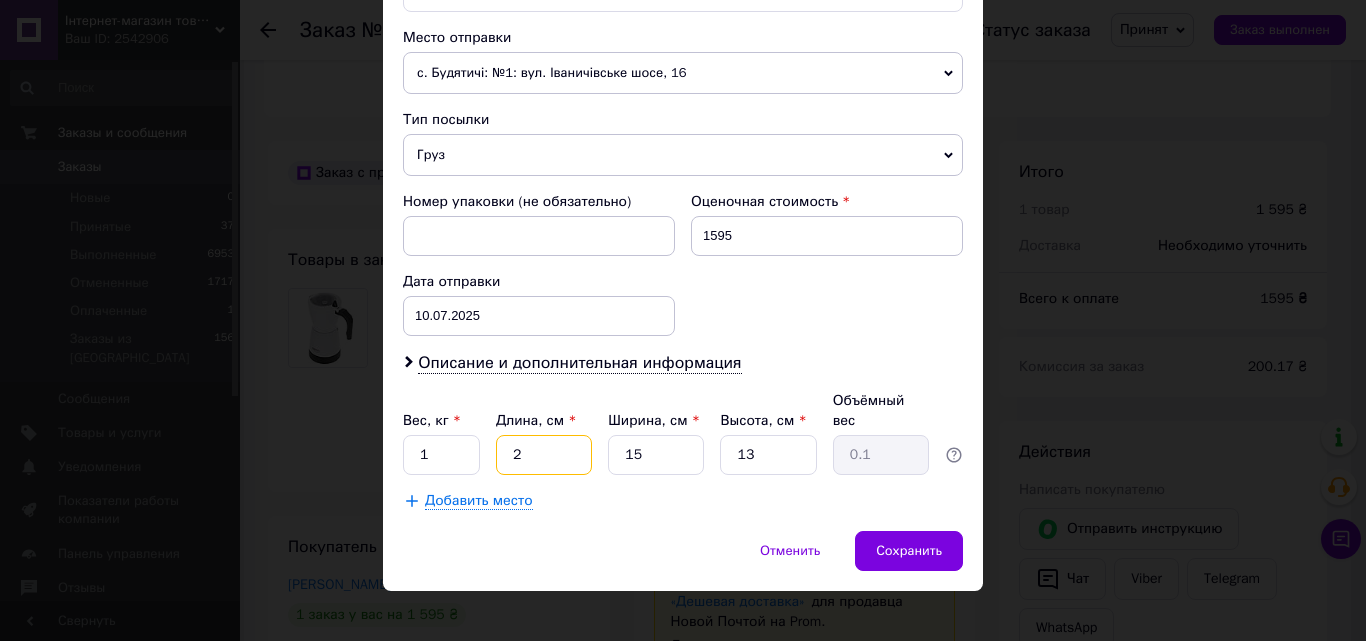 type on "27" 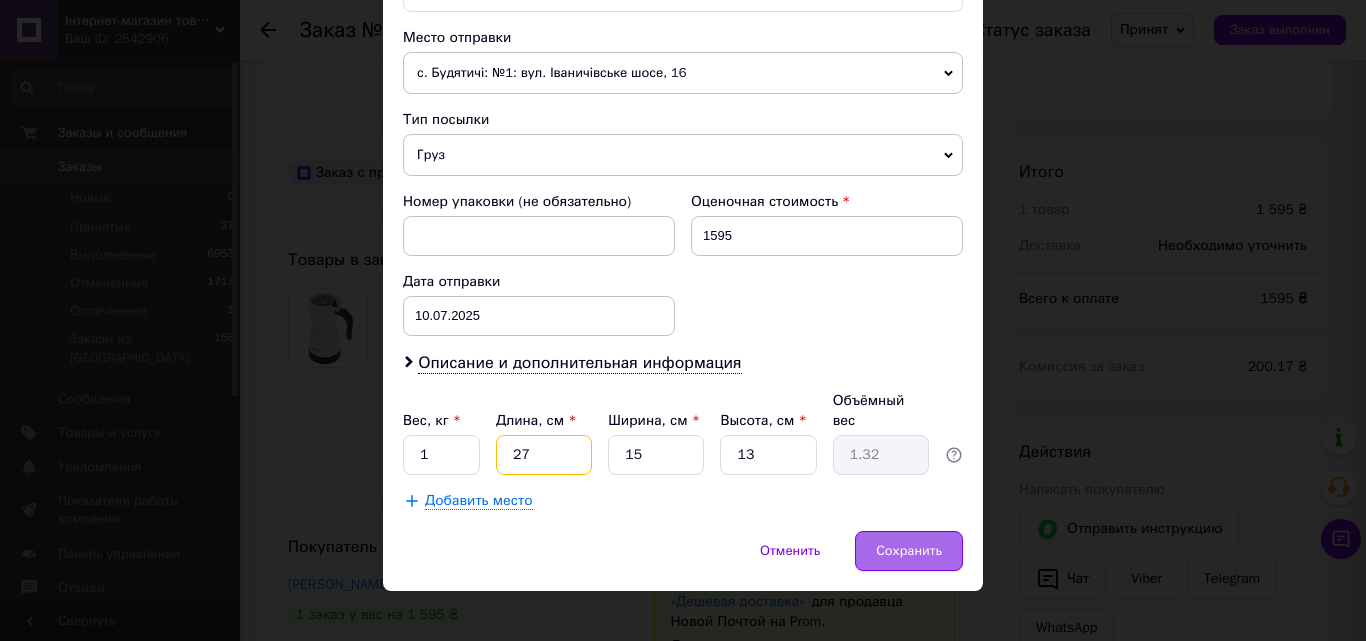type on "27" 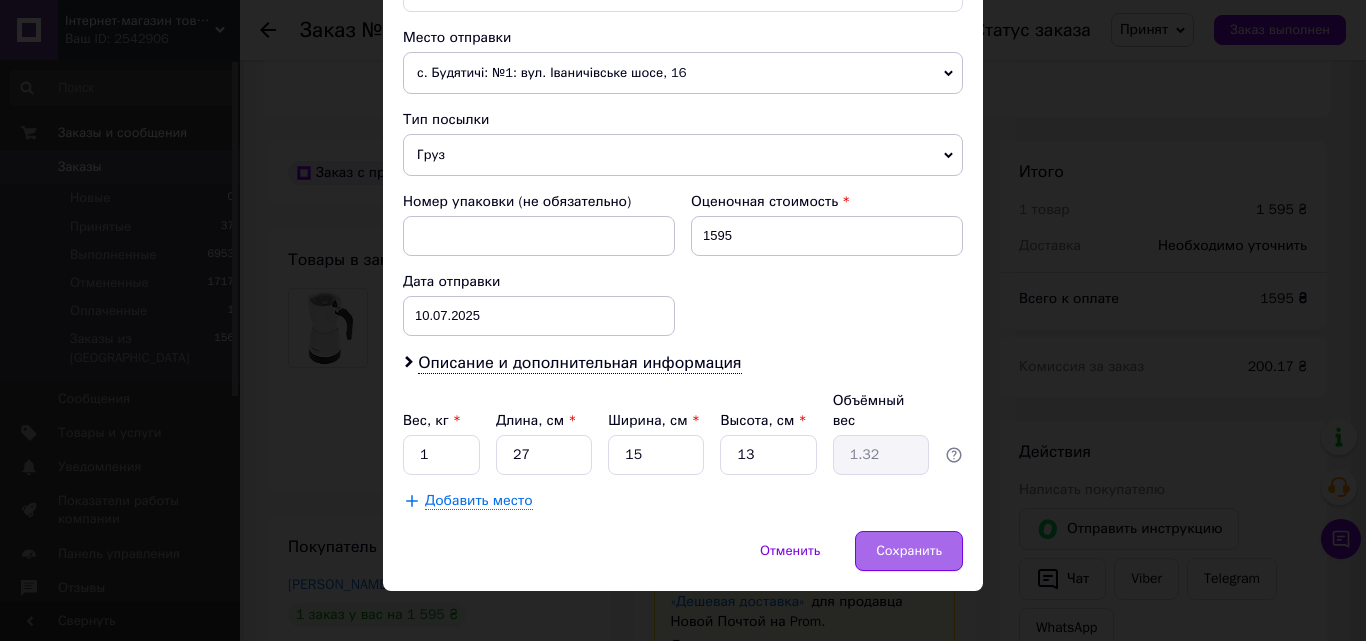 click on "Сохранить" at bounding box center (909, 551) 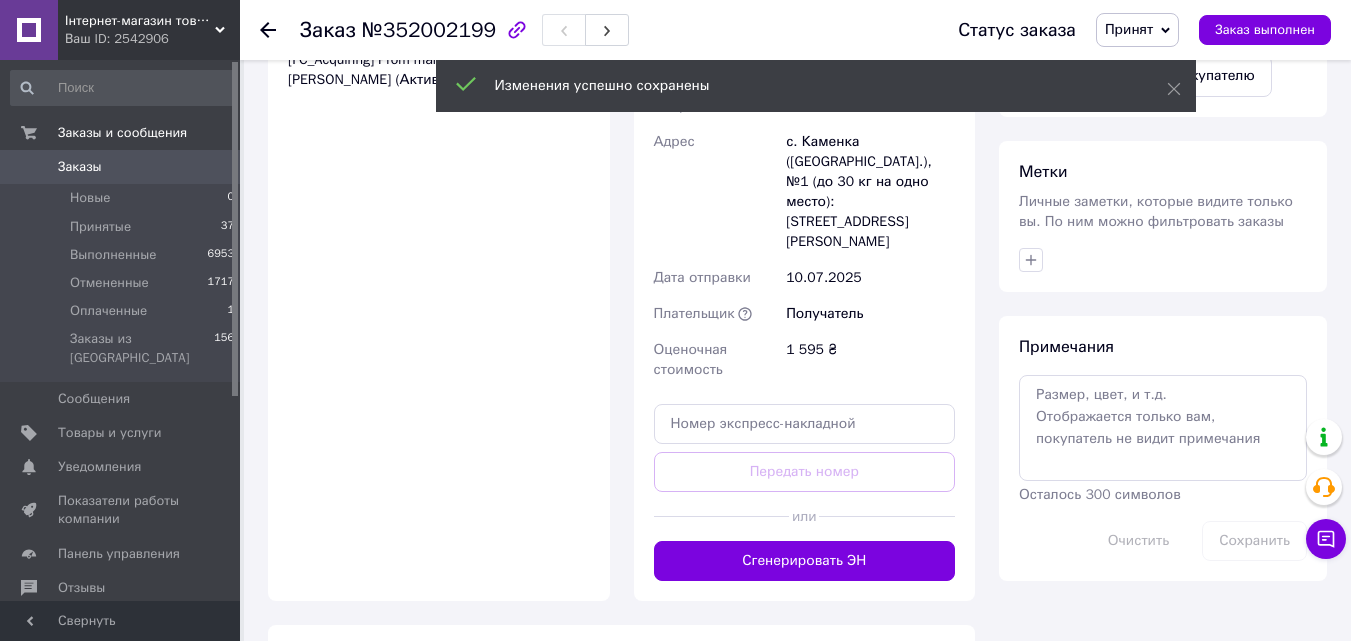 scroll, scrollTop: 1400, scrollLeft: 0, axis: vertical 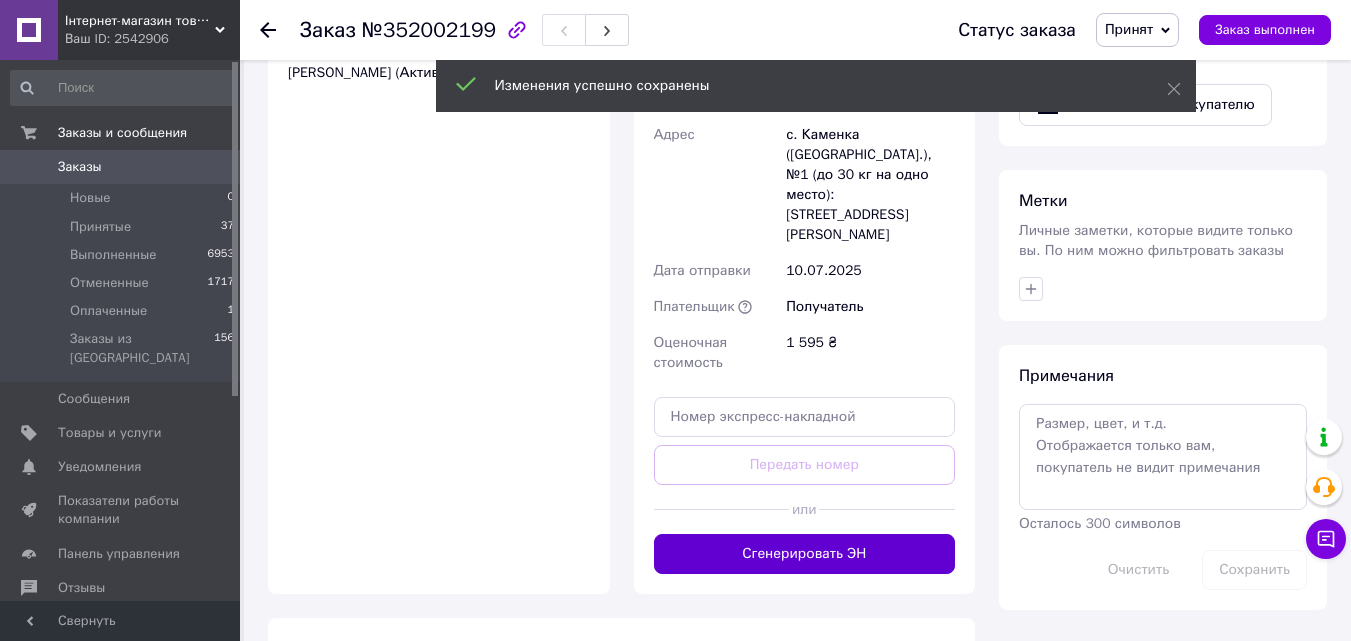 click on "Сгенерировать ЭН" at bounding box center [805, 554] 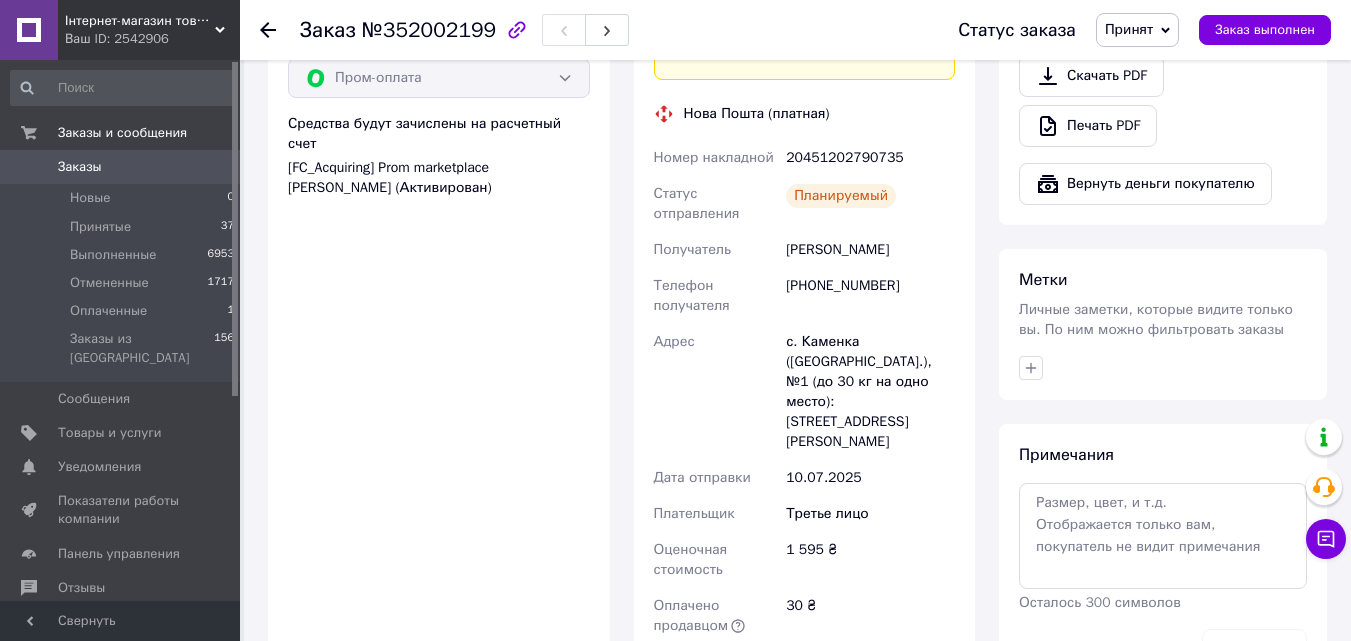 scroll, scrollTop: 900, scrollLeft: 0, axis: vertical 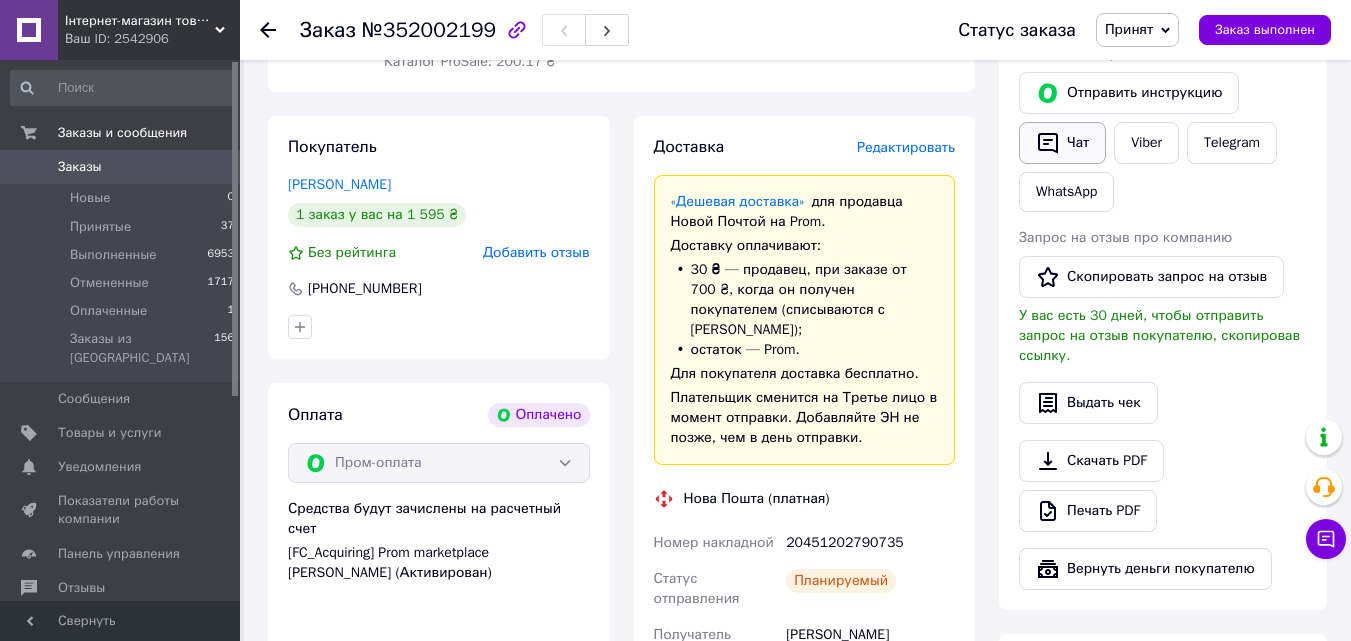click on "Чат" at bounding box center [1062, 143] 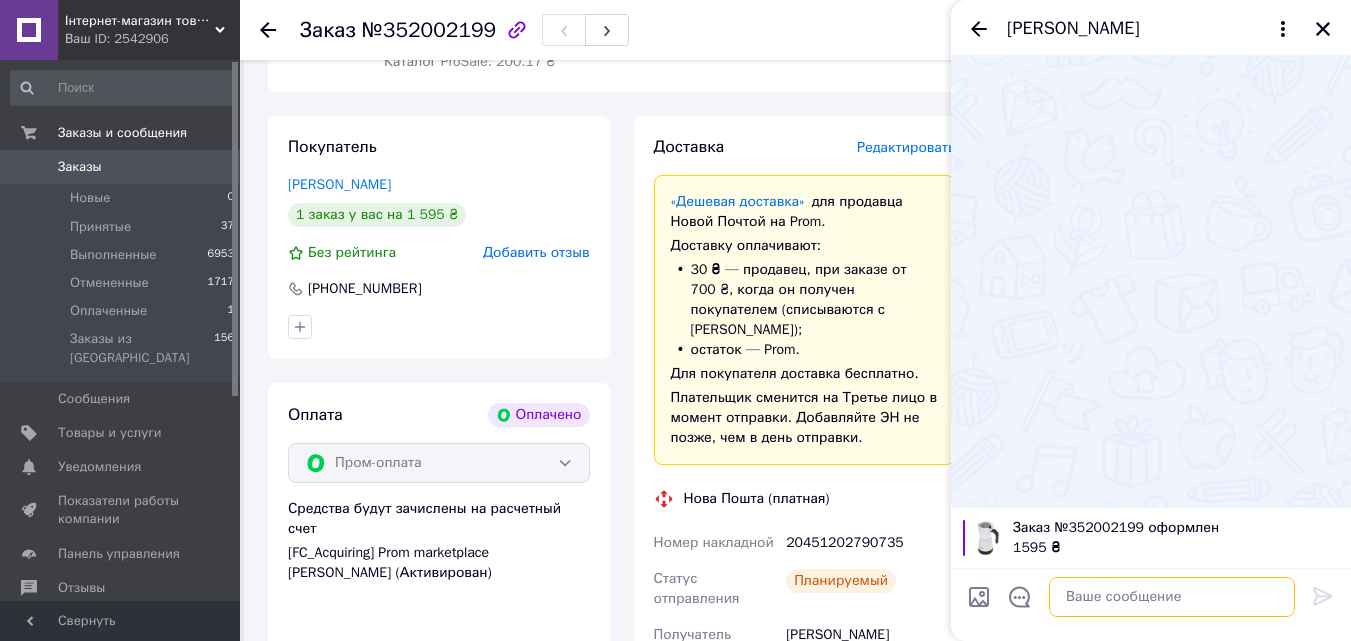 click at bounding box center (1172, 597) 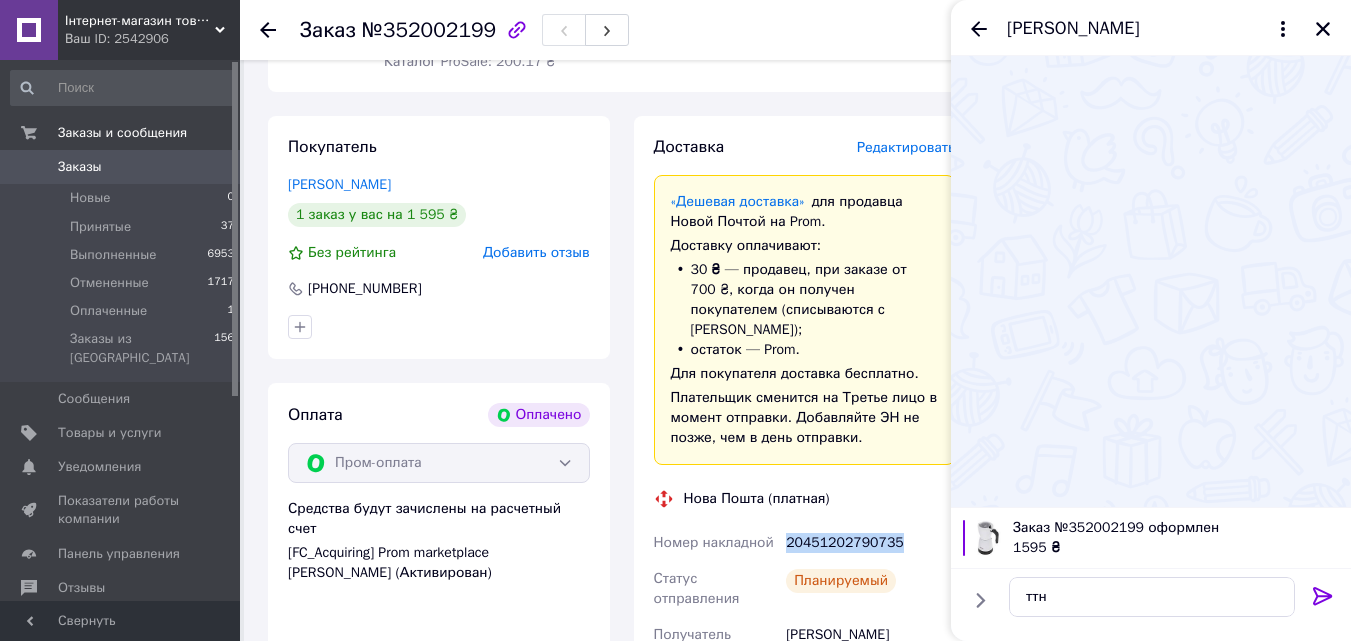 drag, startPoint x: 781, startPoint y: 499, endPoint x: 898, endPoint y: 499, distance: 117 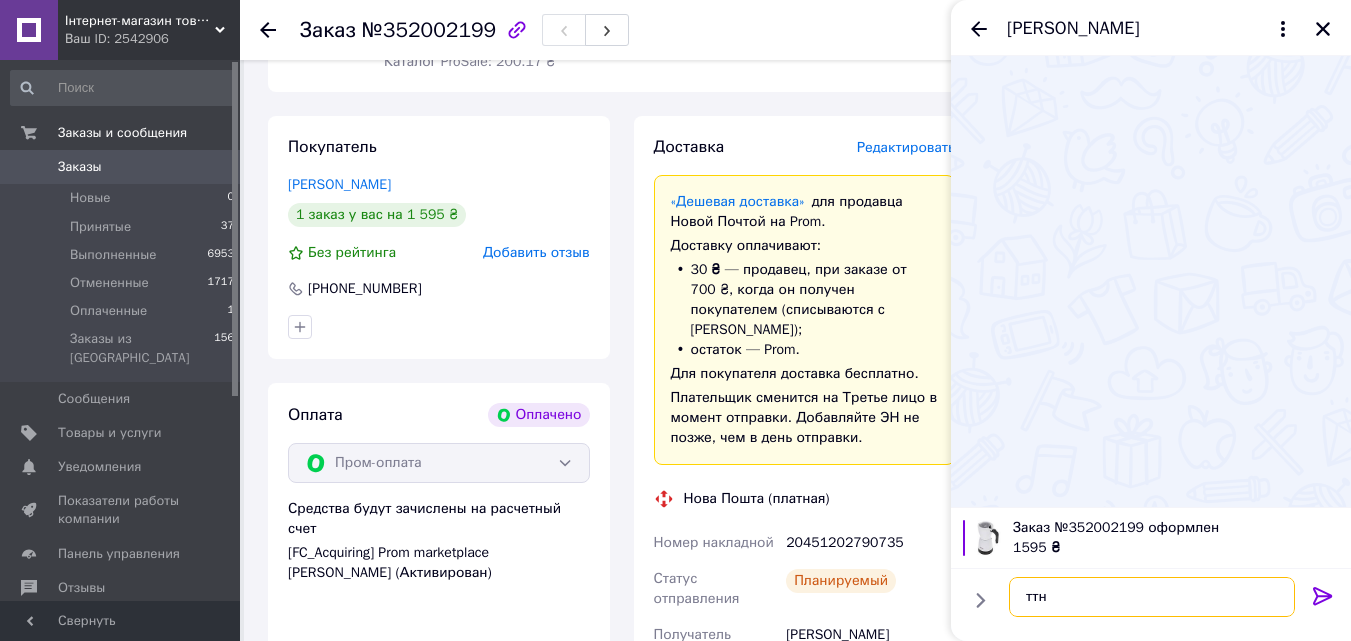 click on "ттн" at bounding box center (1152, 597) 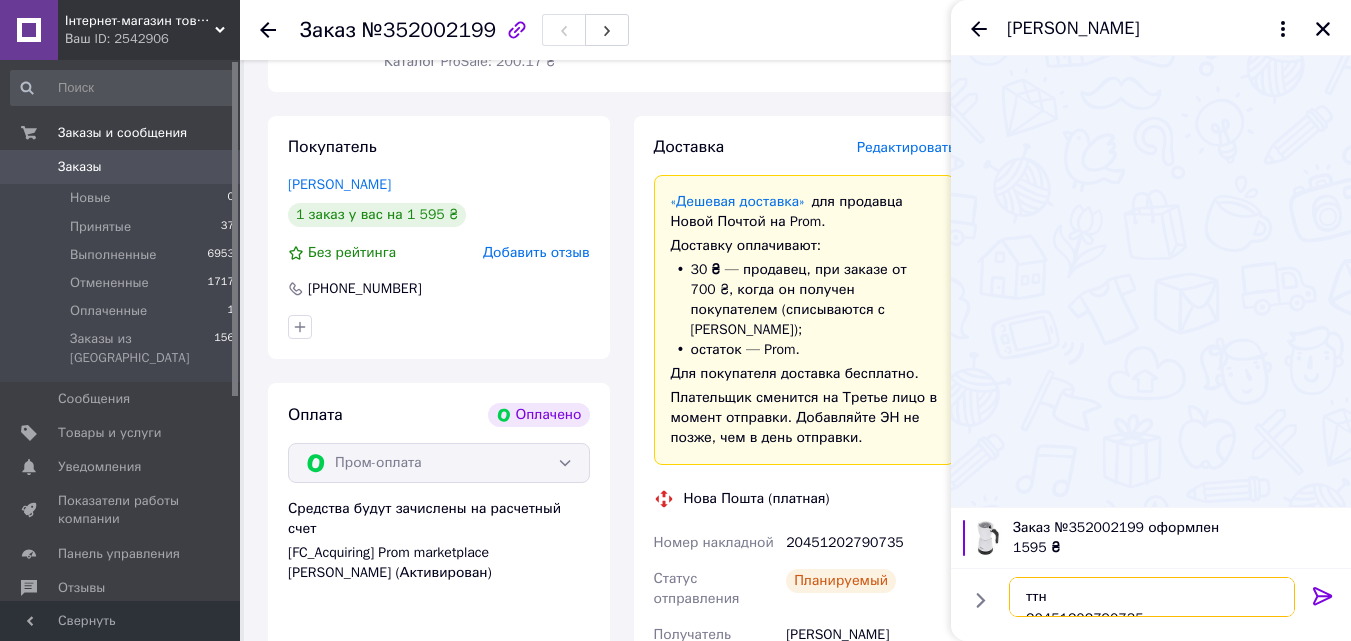 scroll, scrollTop: 12, scrollLeft: 0, axis: vertical 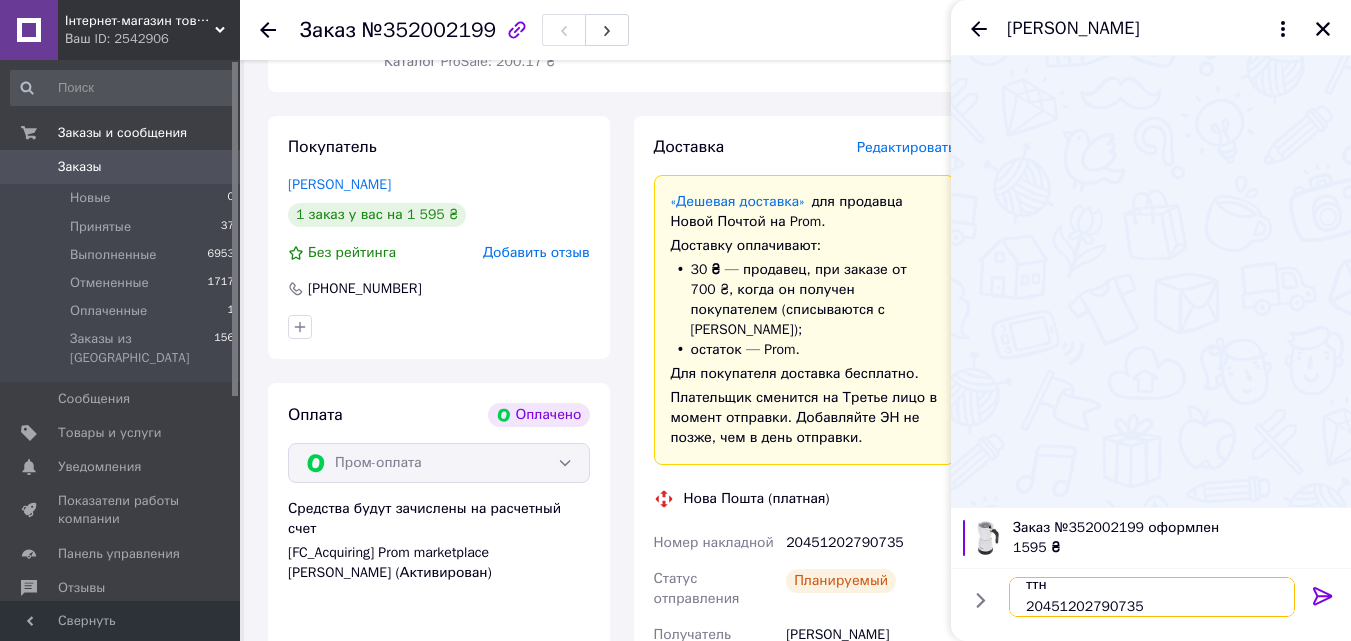 type on "ттн
20451202790735" 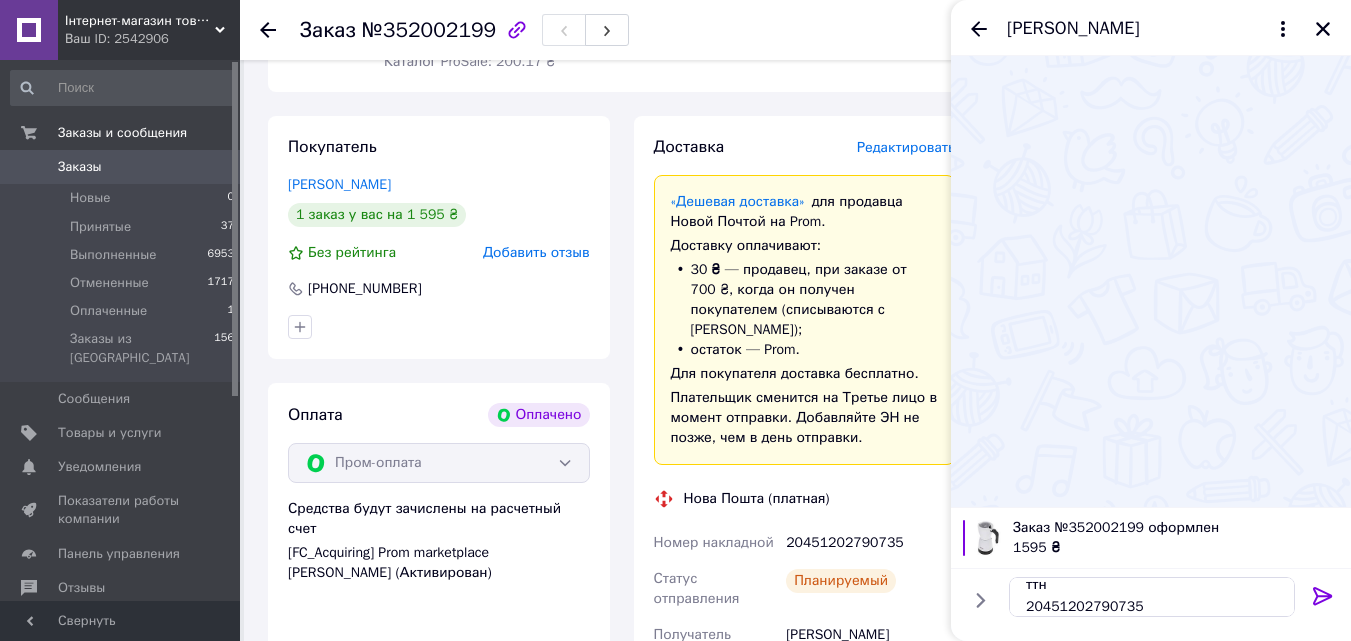 click 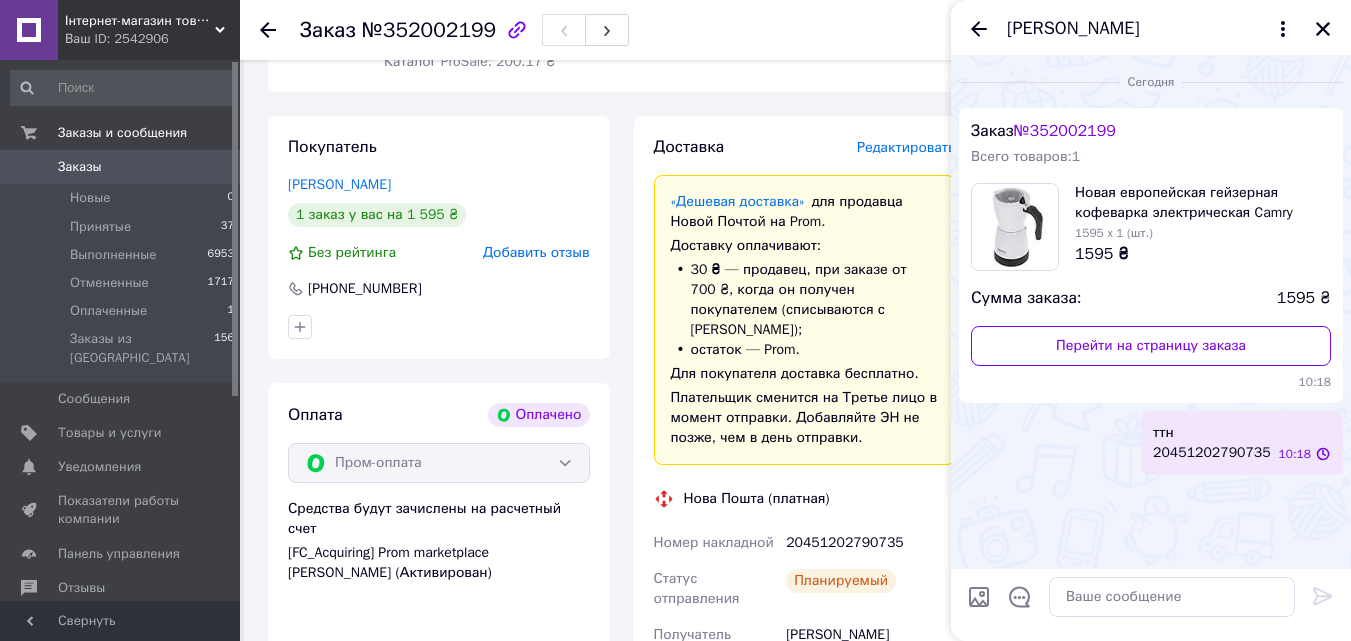scroll, scrollTop: 0, scrollLeft: 0, axis: both 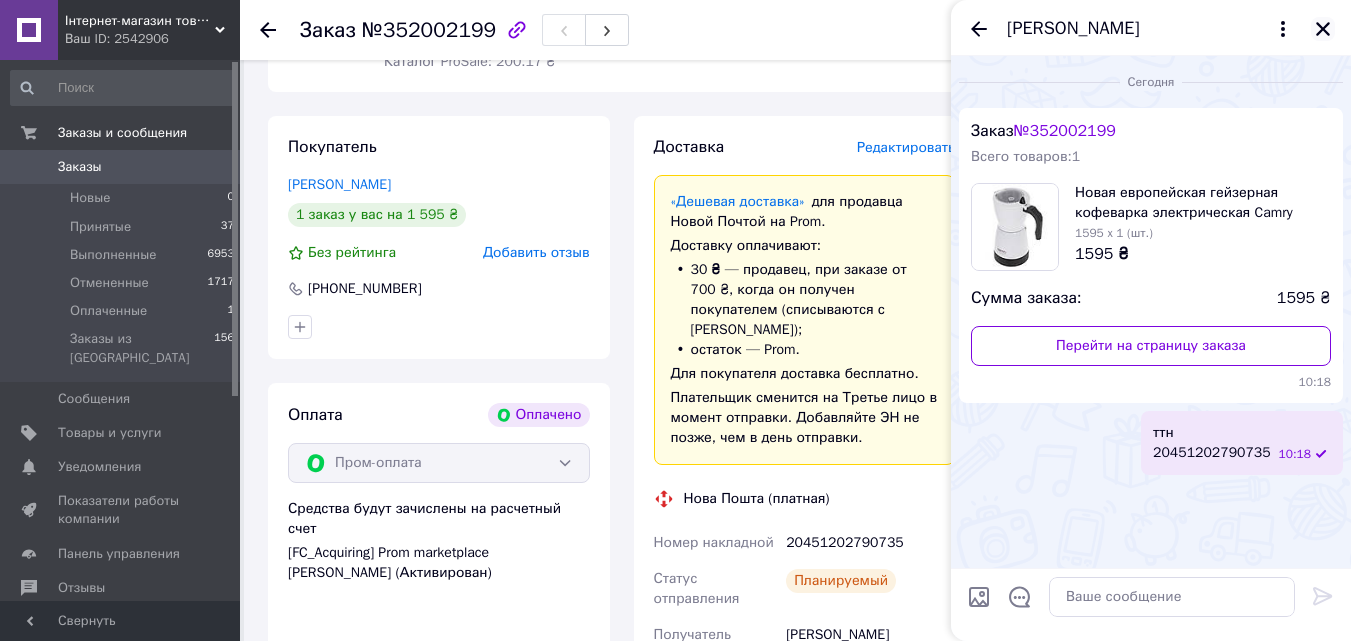 click 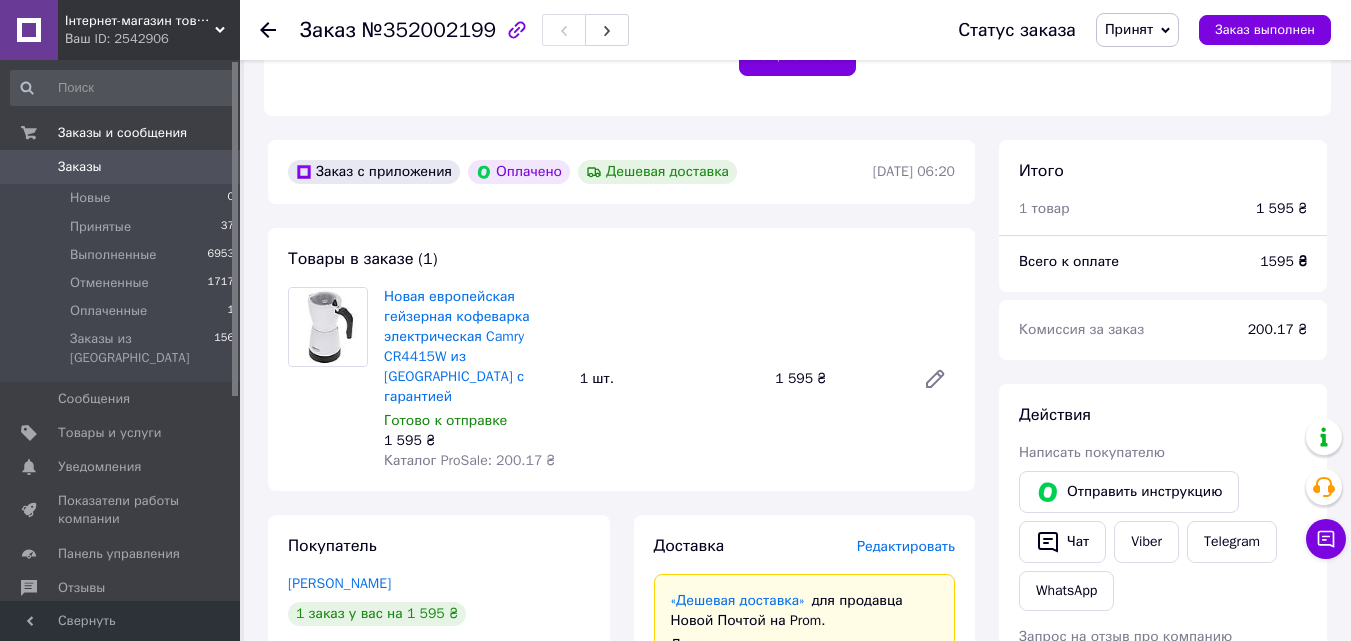 scroll, scrollTop: 500, scrollLeft: 0, axis: vertical 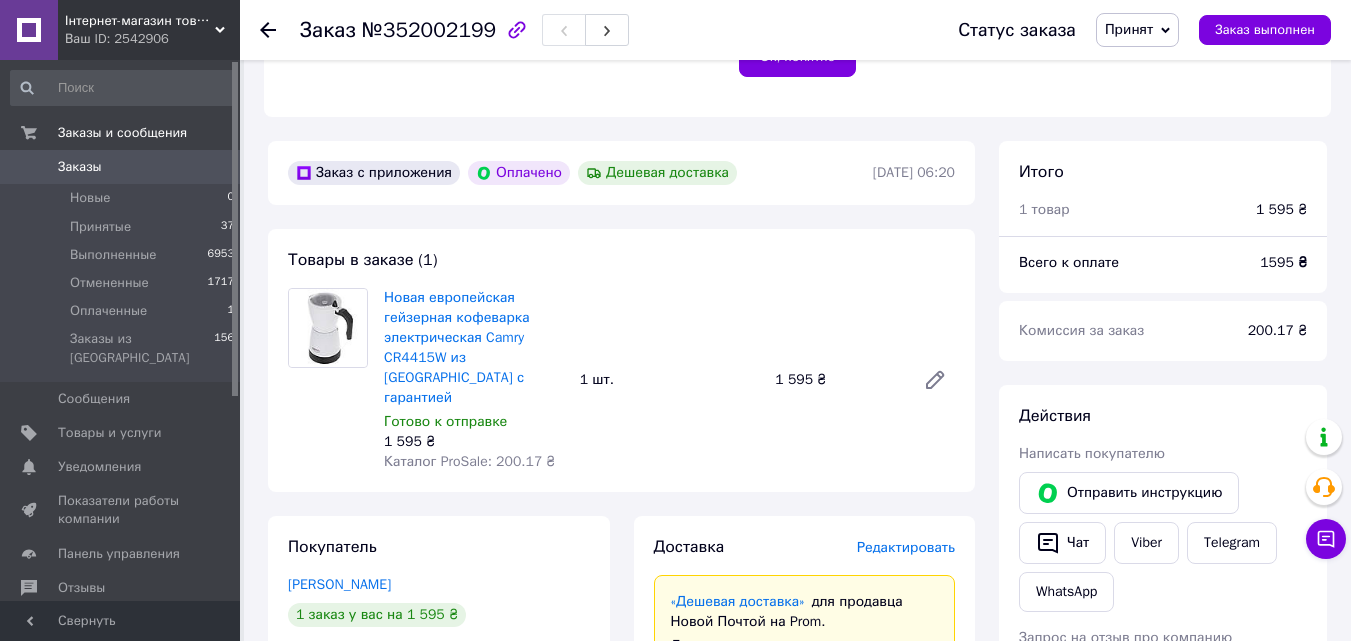 click 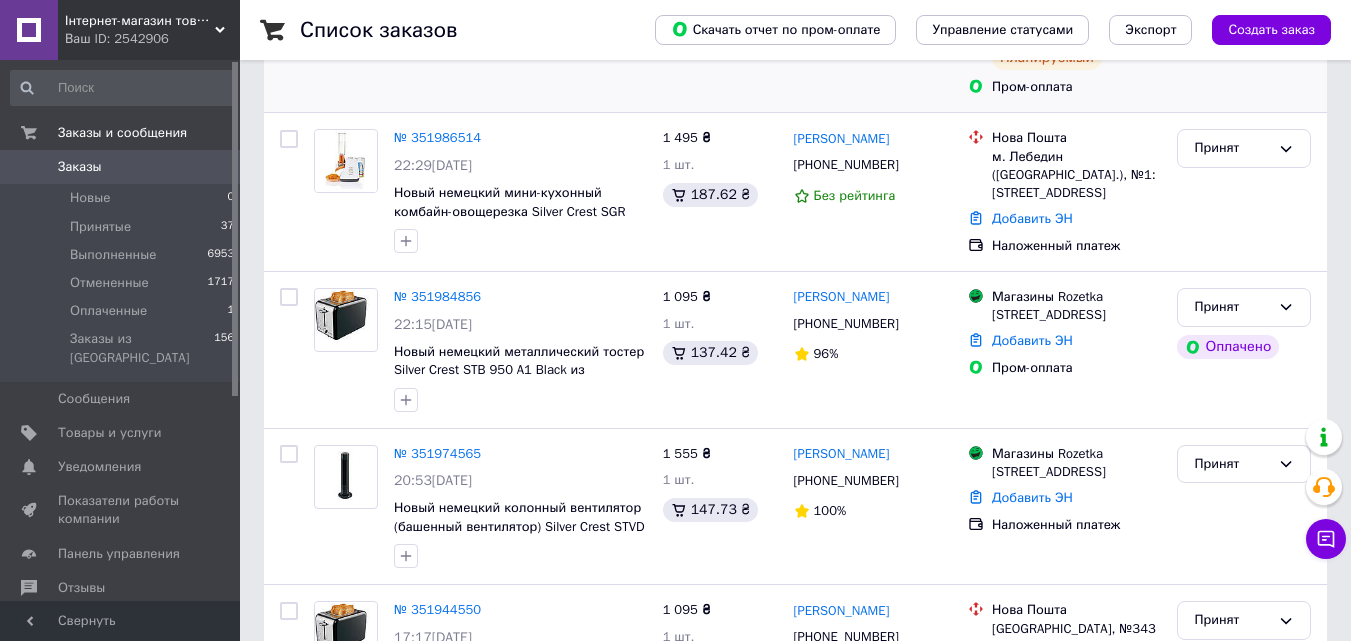 scroll, scrollTop: 500, scrollLeft: 0, axis: vertical 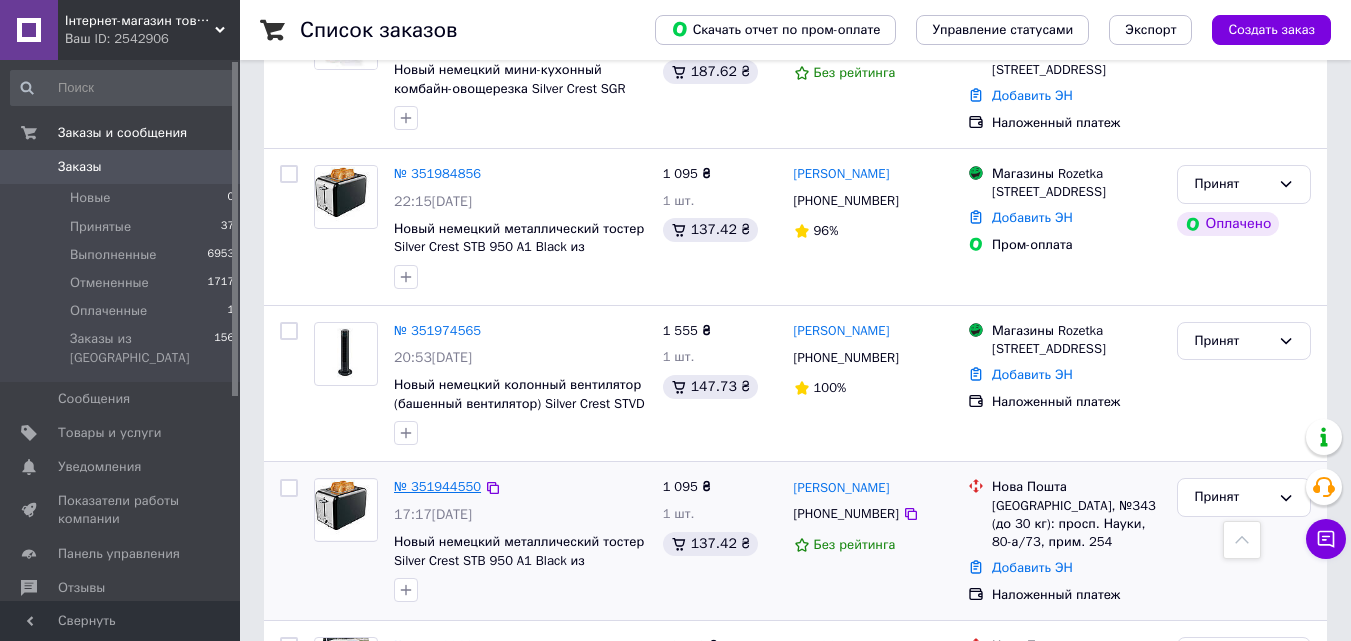 click on "№ 351944550" at bounding box center [437, 486] 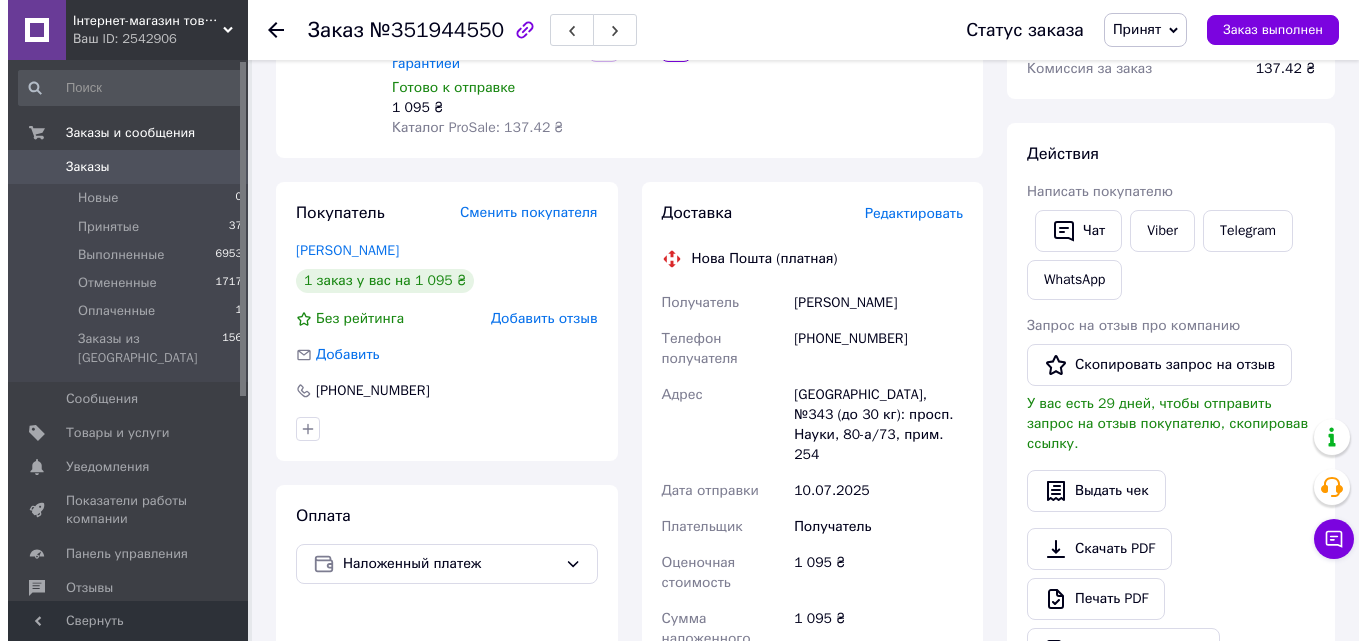 scroll, scrollTop: 200, scrollLeft: 0, axis: vertical 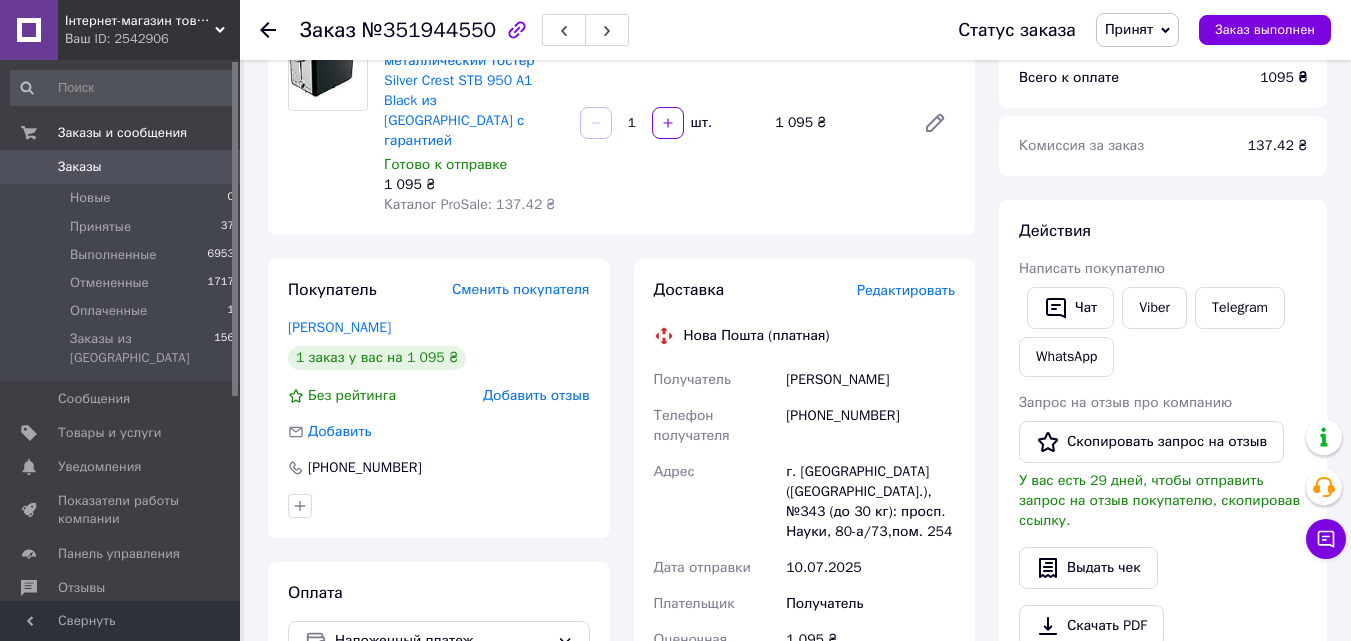 click on "Редактировать" at bounding box center [906, 290] 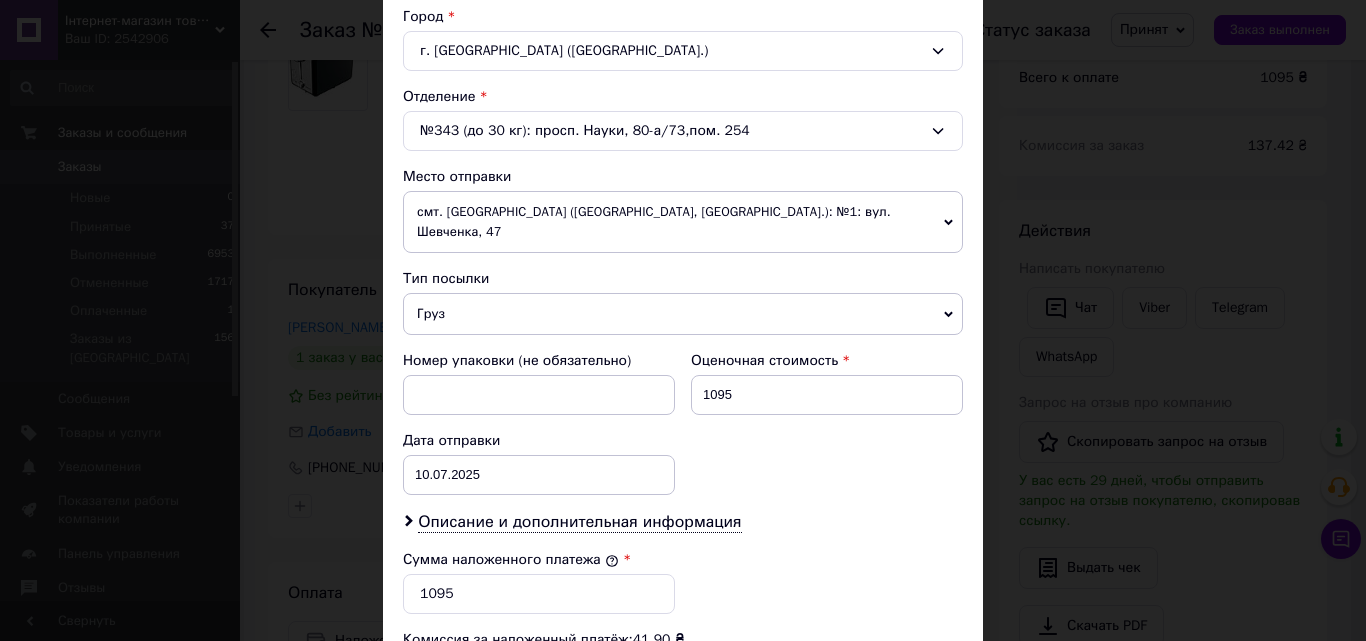 scroll, scrollTop: 600, scrollLeft: 0, axis: vertical 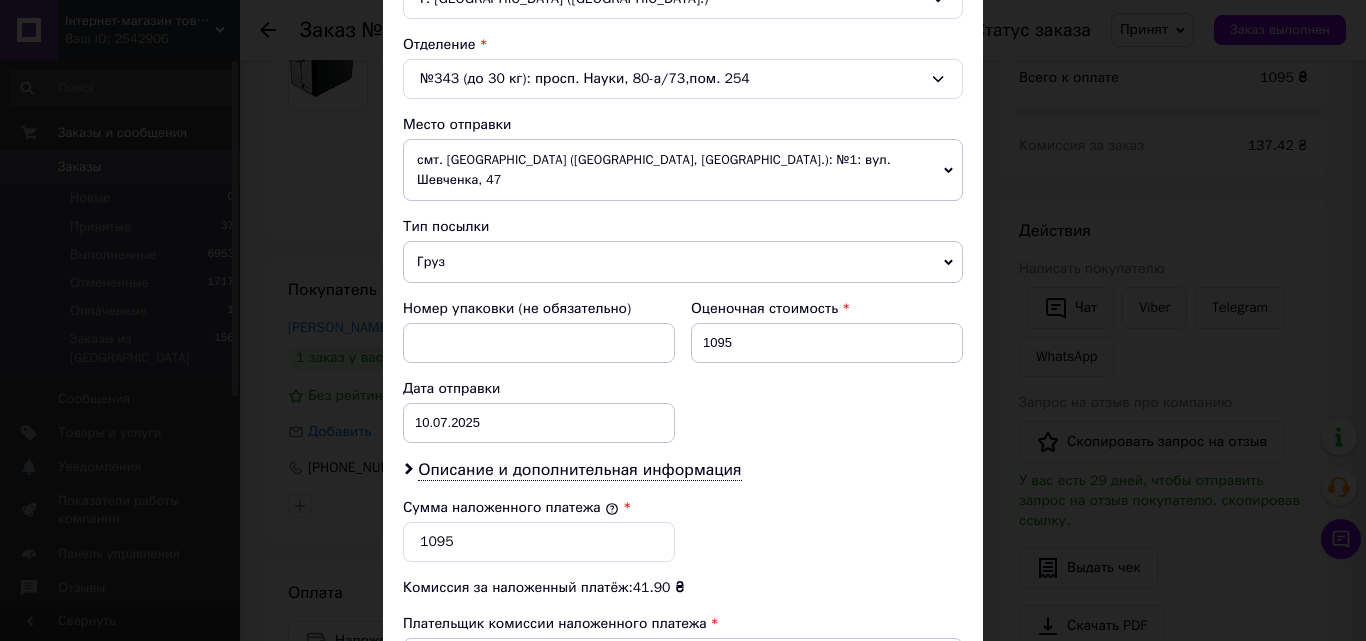 click on "смт. [GEOGRAPHIC_DATA] ([GEOGRAPHIC_DATA], [GEOGRAPHIC_DATA].): №1: вул. Шевченка, 47" at bounding box center [683, 170] 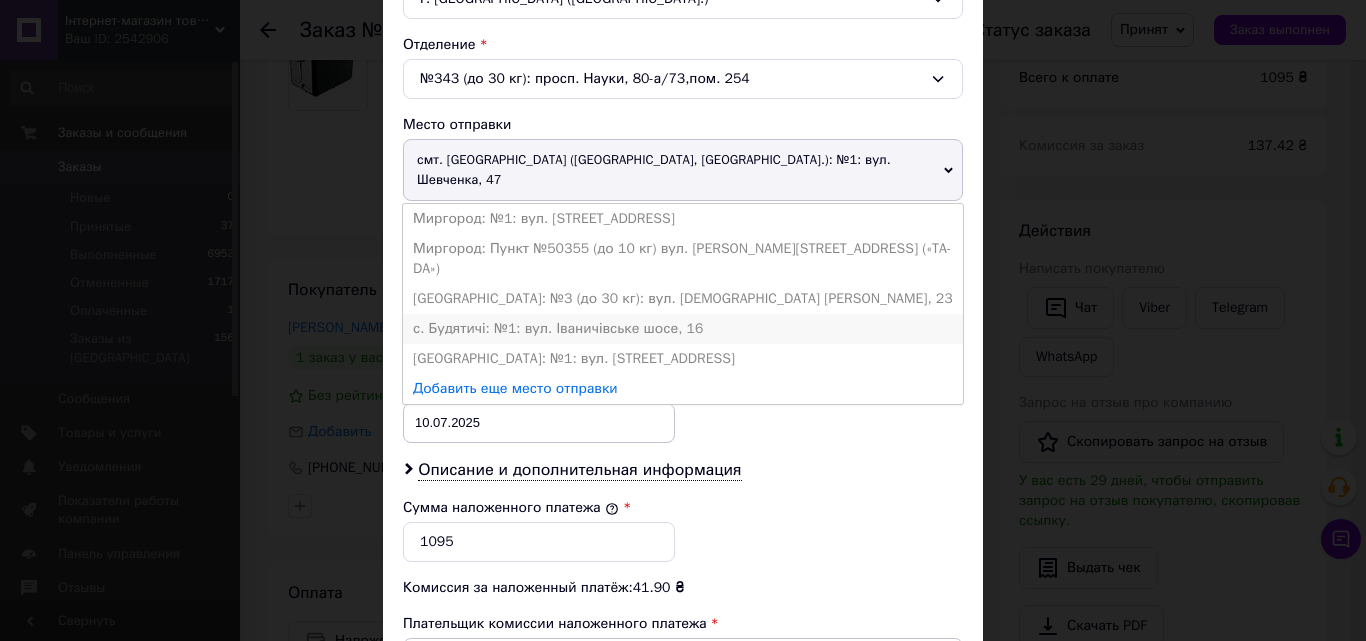 click on "с. Будятичі: №1: вул. Іваничівське шосе, 16" at bounding box center [683, 329] 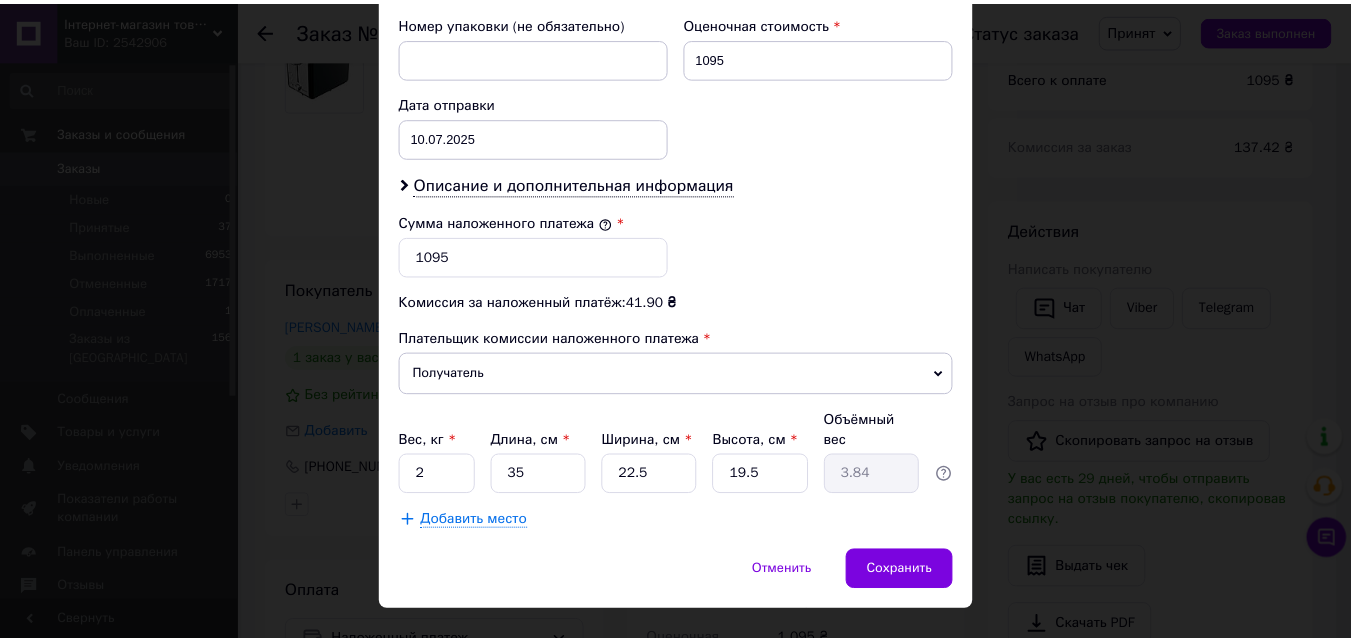 scroll, scrollTop: 885, scrollLeft: 0, axis: vertical 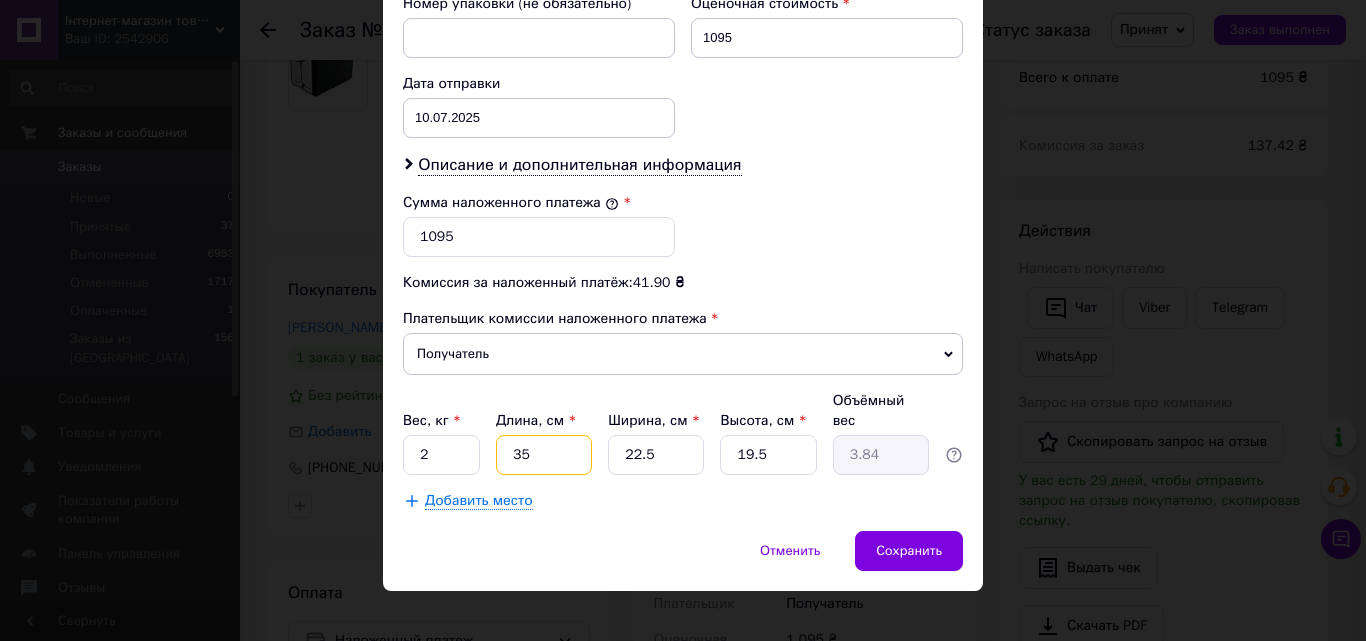 click on "35" at bounding box center [544, 455] 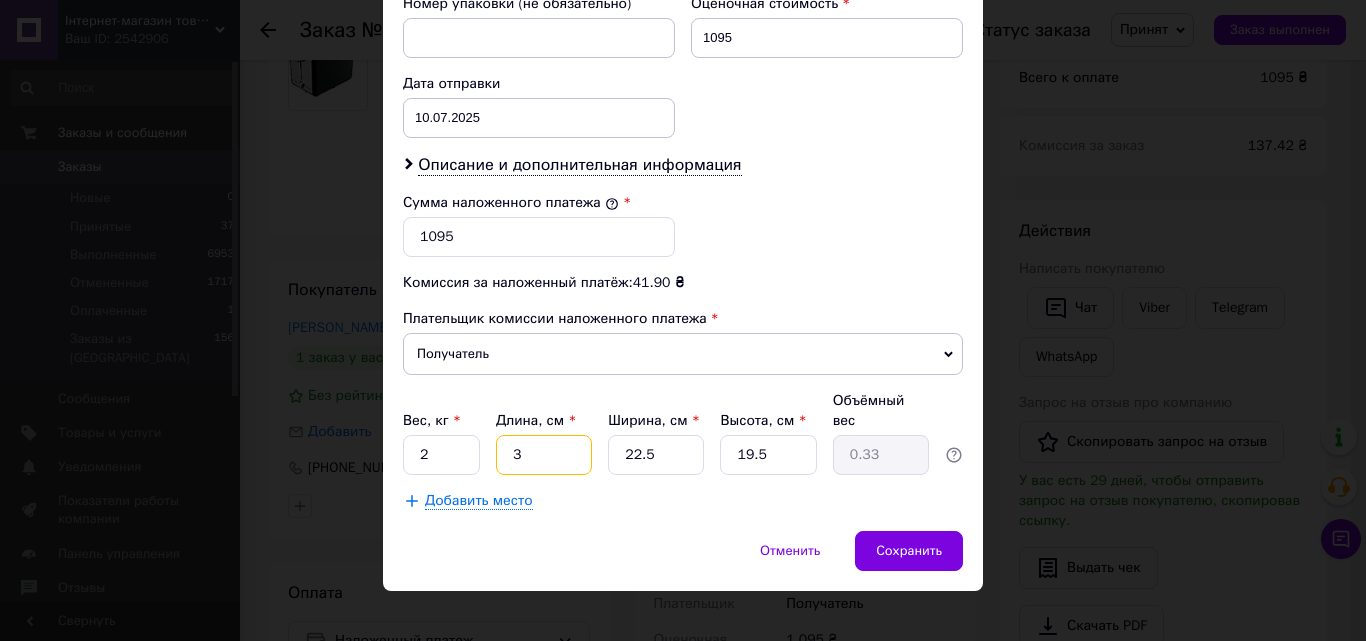 type on "32" 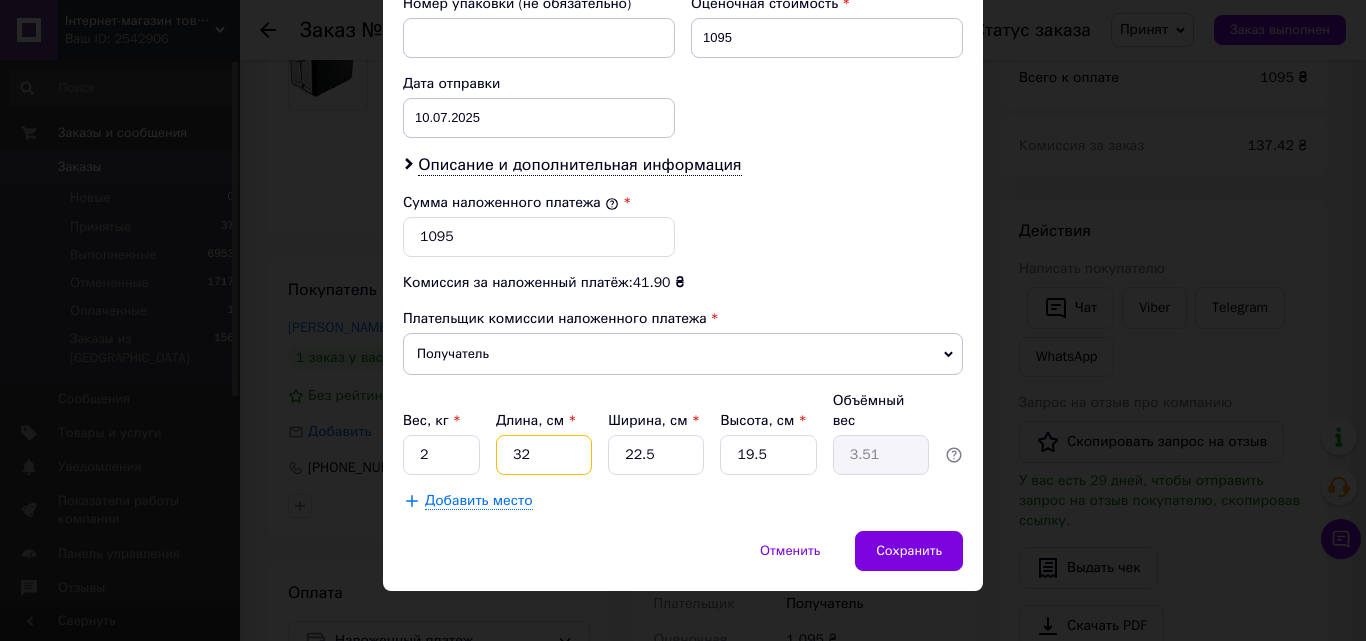 type on "32" 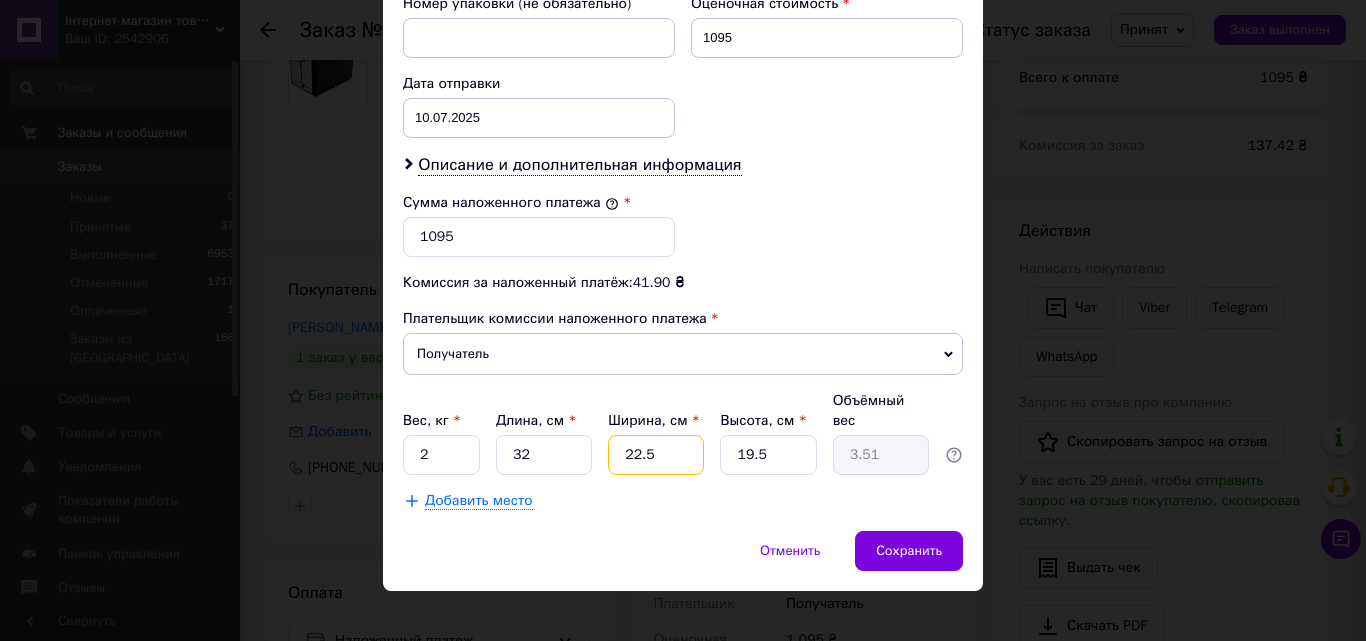 click on "22.5" at bounding box center [656, 455] 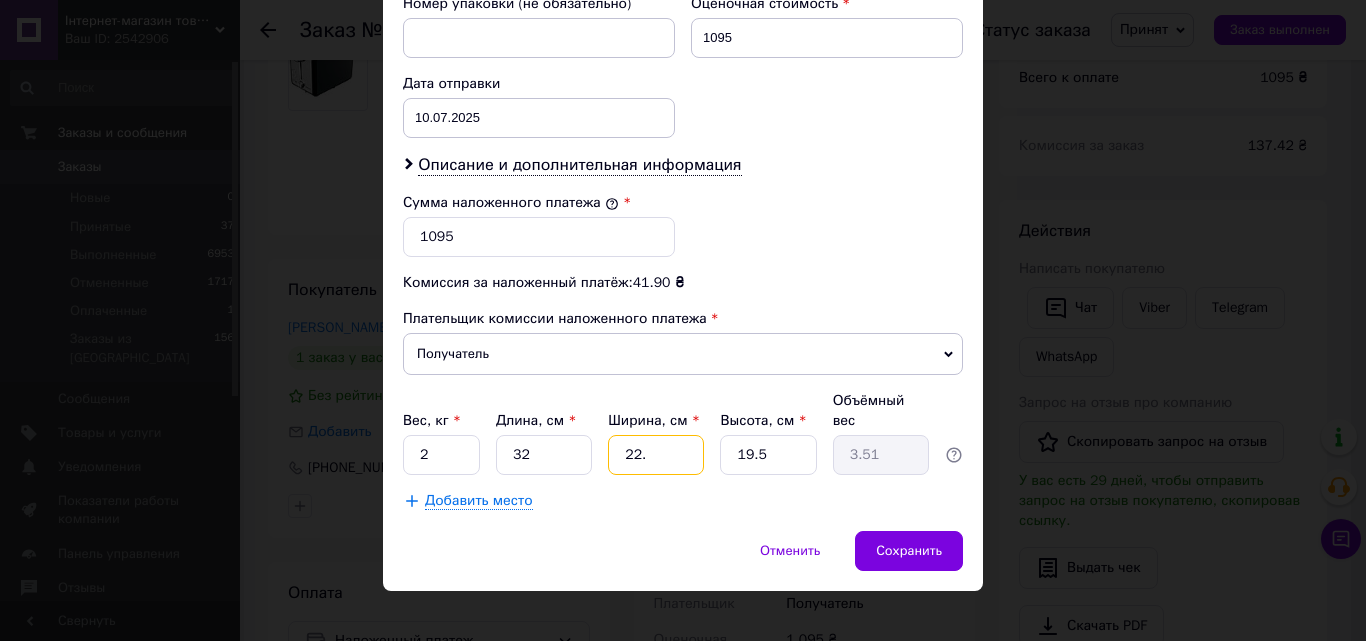 type on "22." 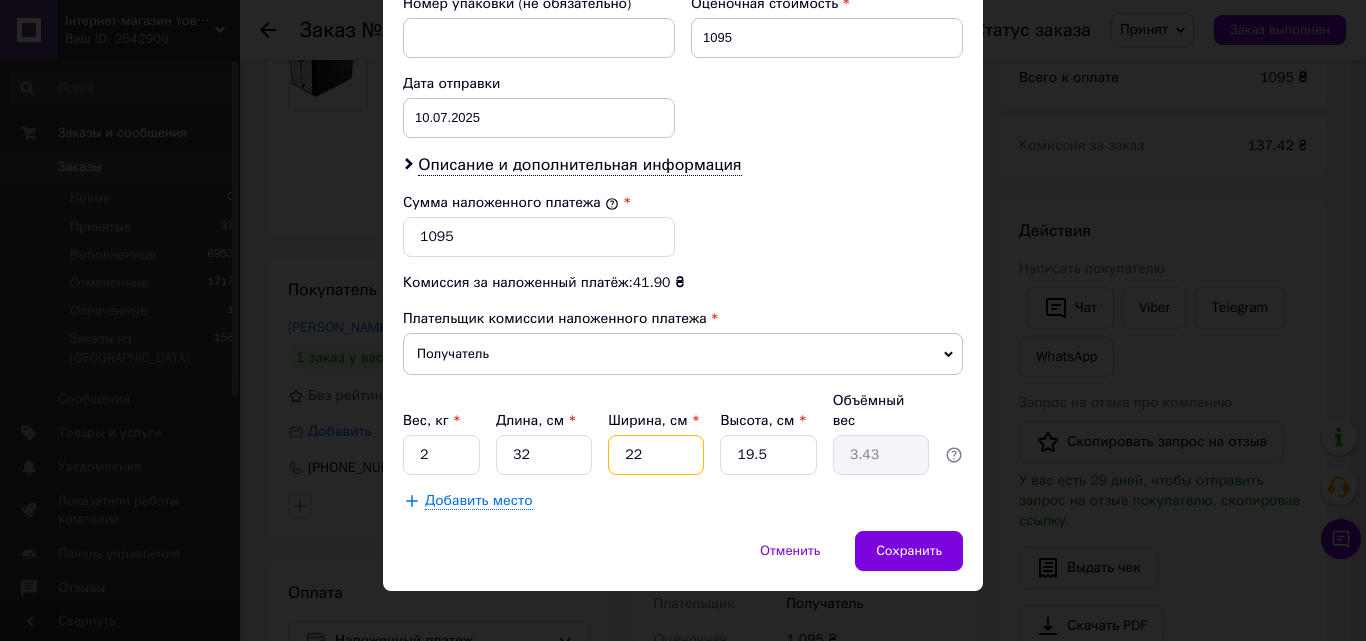 type on "22" 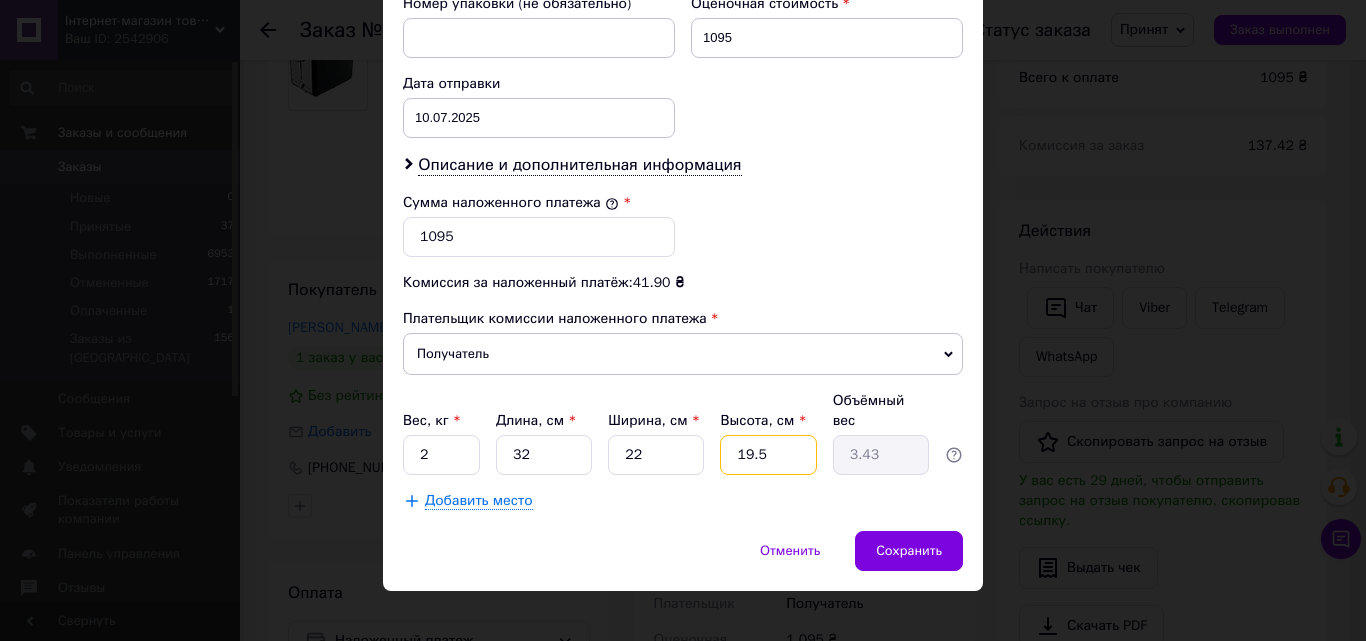click on "19.5" at bounding box center [768, 455] 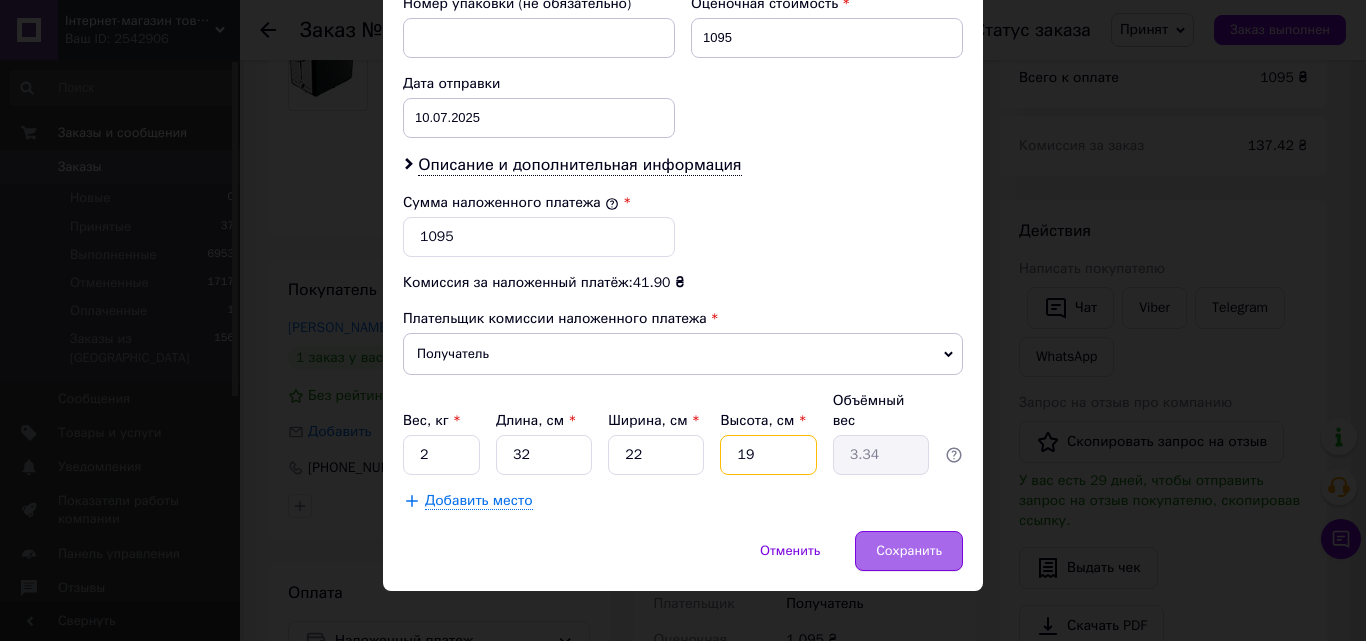 type on "19" 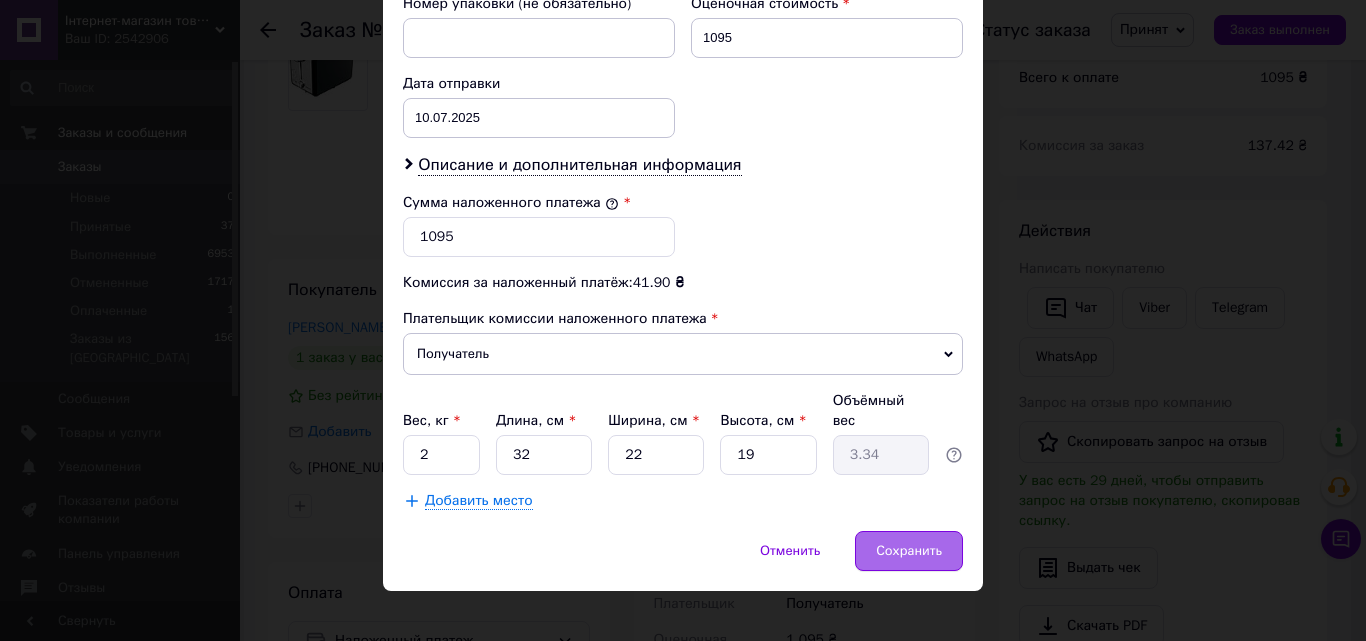 click on "Сохранить" at bounding box center (909, 551) 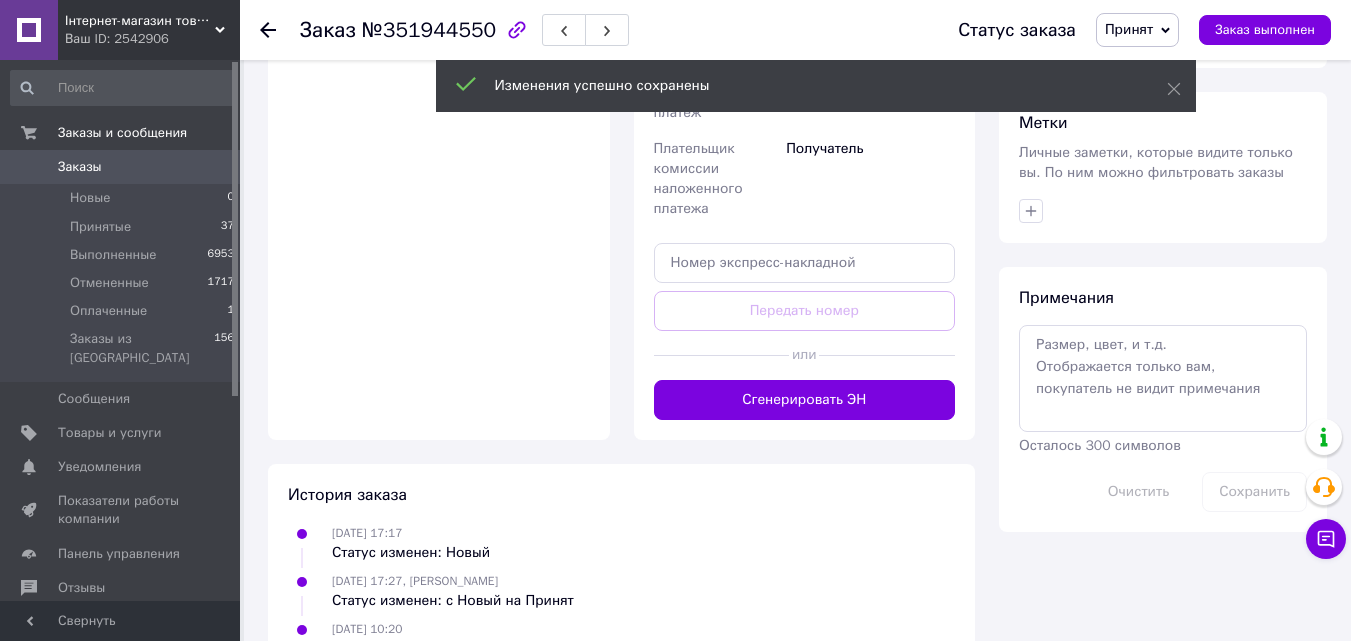 scroll, scrollTop: 900, scrollLeft: 0, axis: vertical 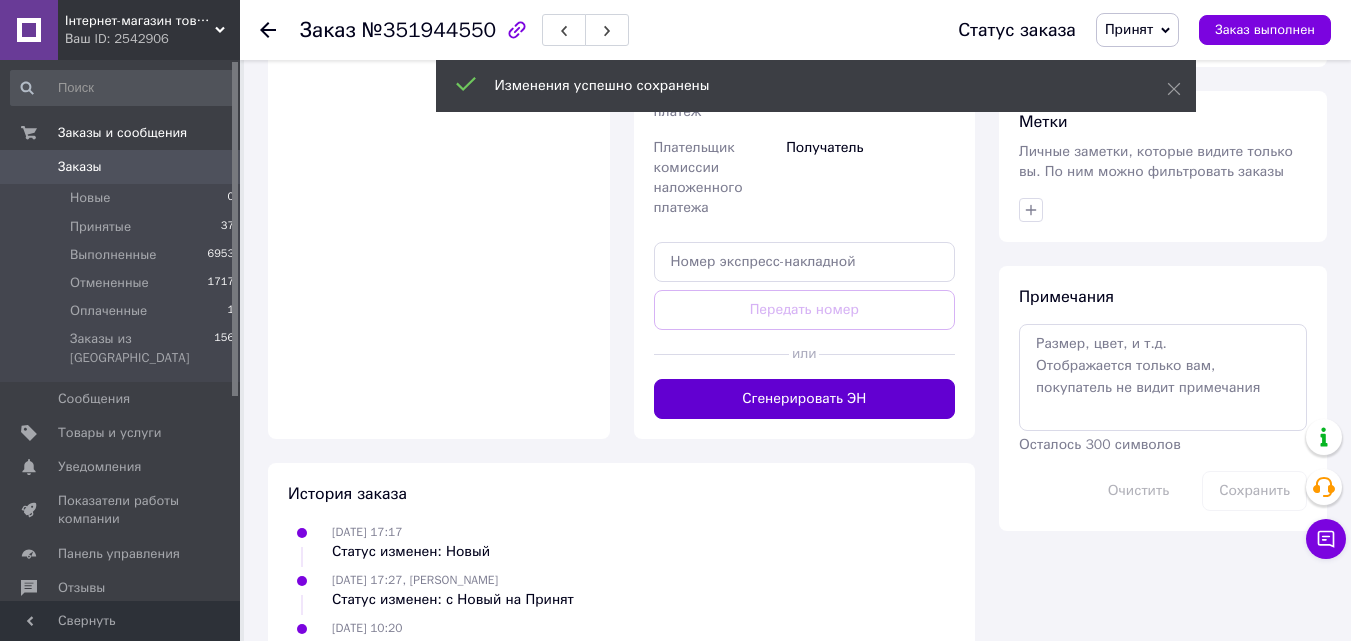 click on "Сгенерировать ЭН" at bounding box center (805, 399) 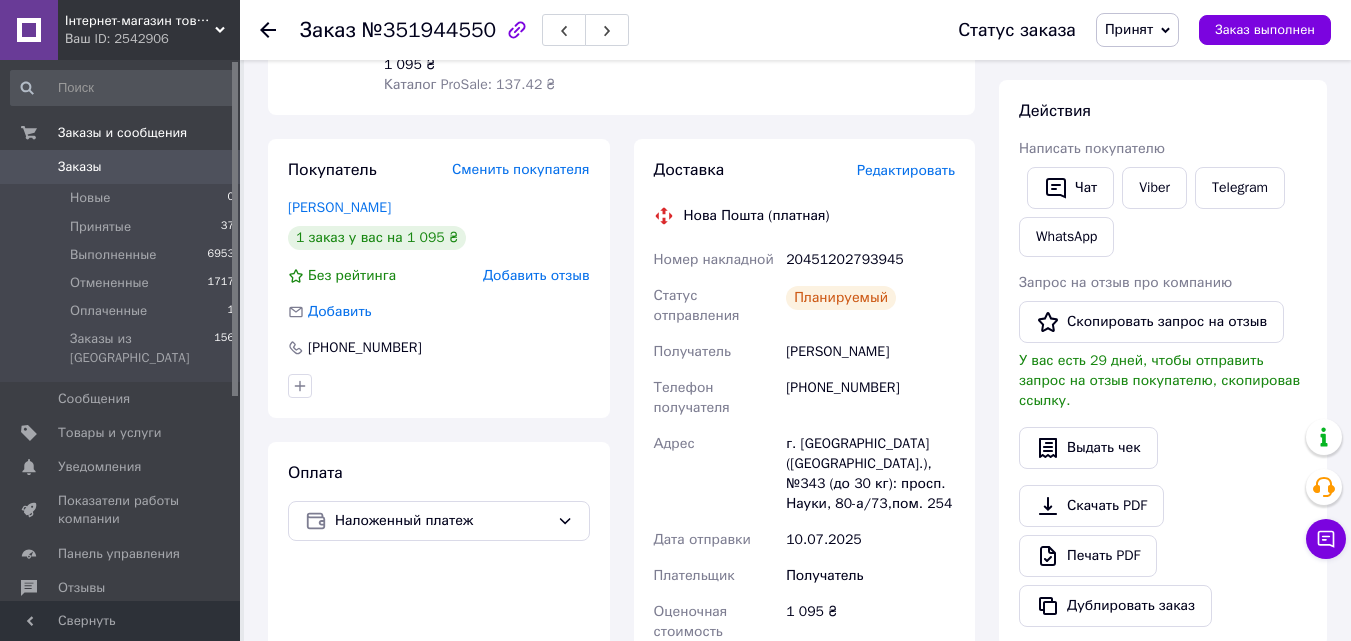 scroll, scrollTop: 200, scrollLeft: 0, axis: vertical 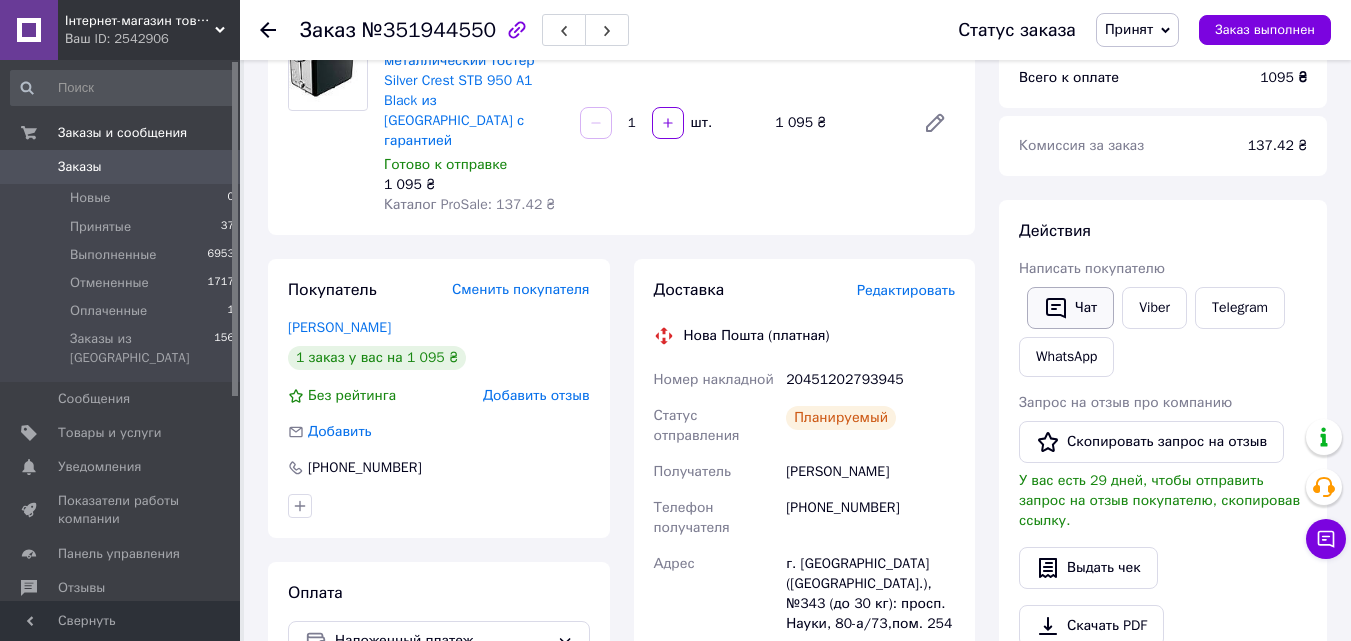 click on "Чат" at bounding box center (1070, 308) 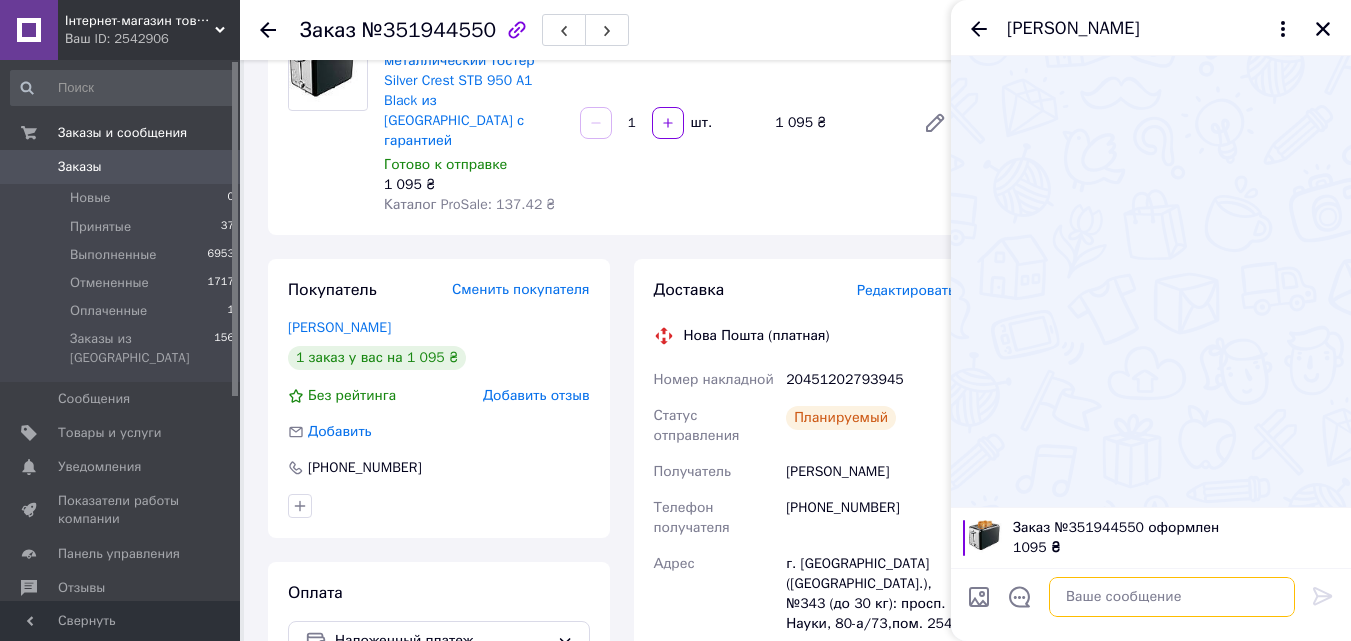 click at bounding box center [1172, 597] 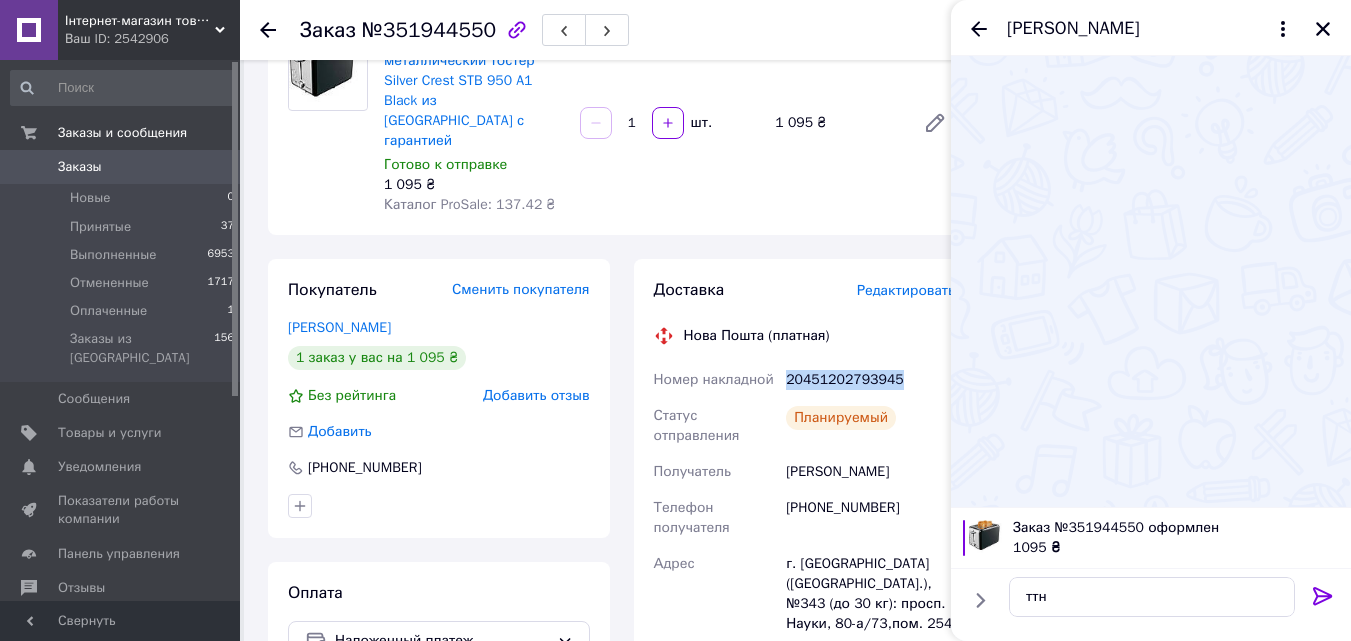 drag, startPoint x: 787, startPoint y: 336, endPoint x: 893, endPoint y: 340, distance: 106.07545 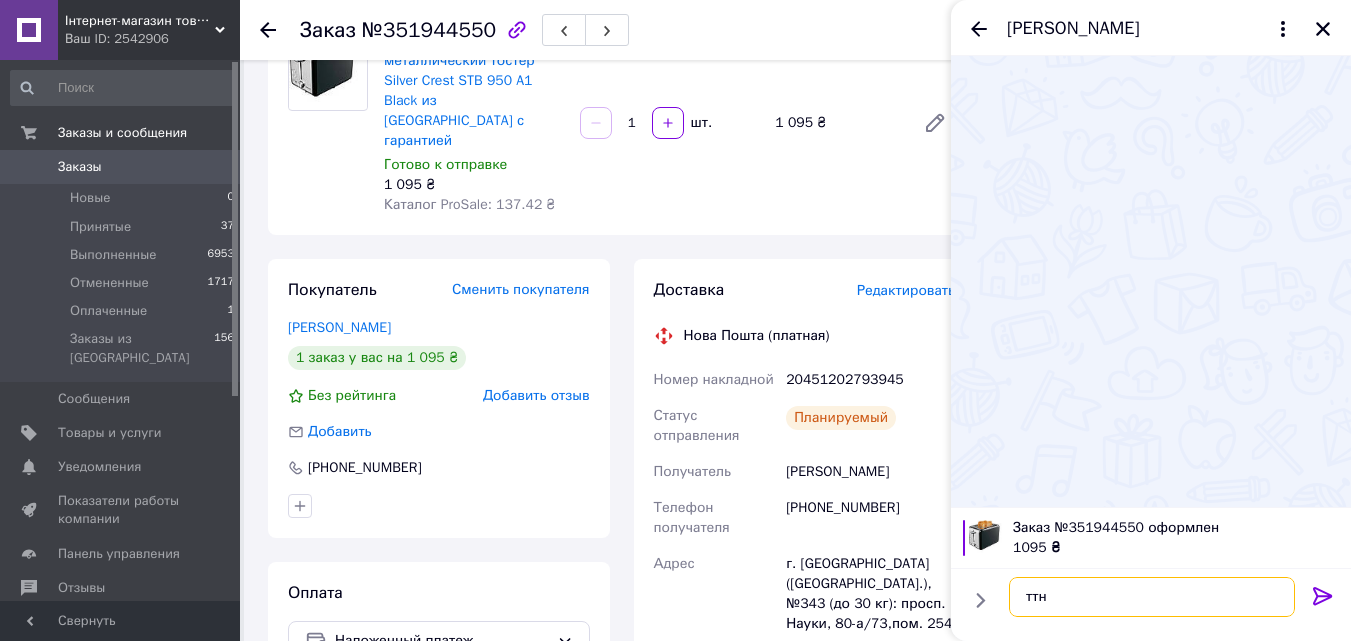 click on "ттн" at bounding box center (1152, 597) 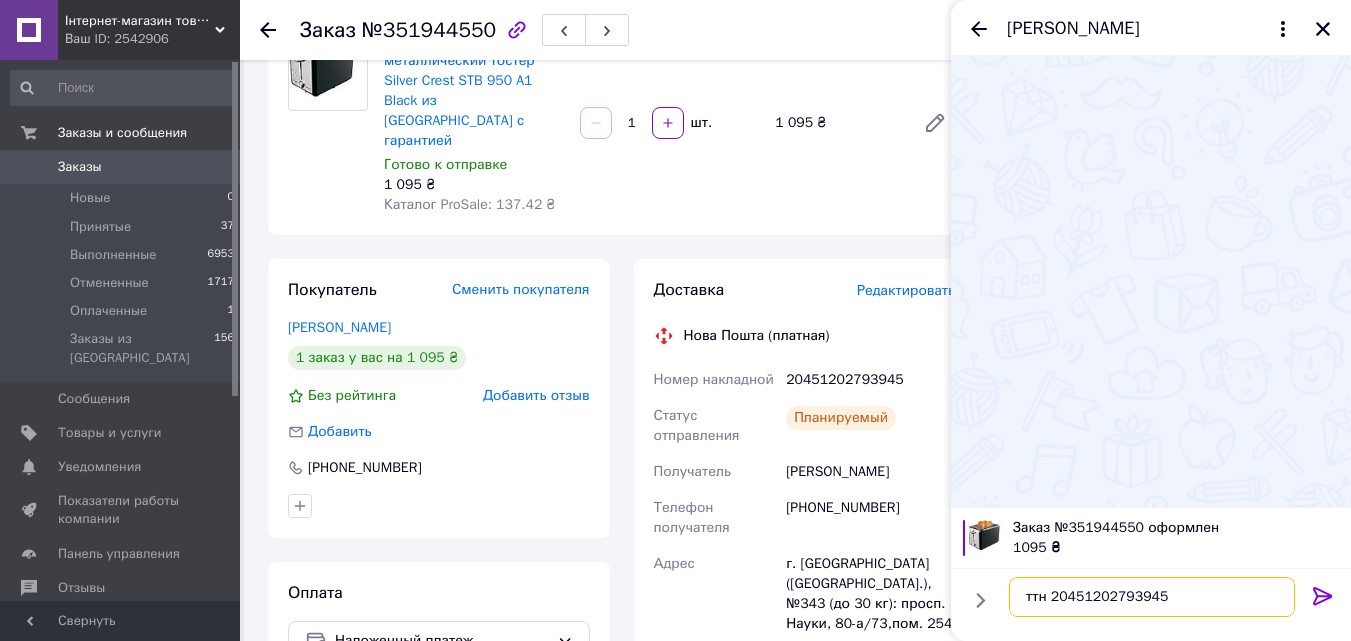 type on "ттн 20451202793945" 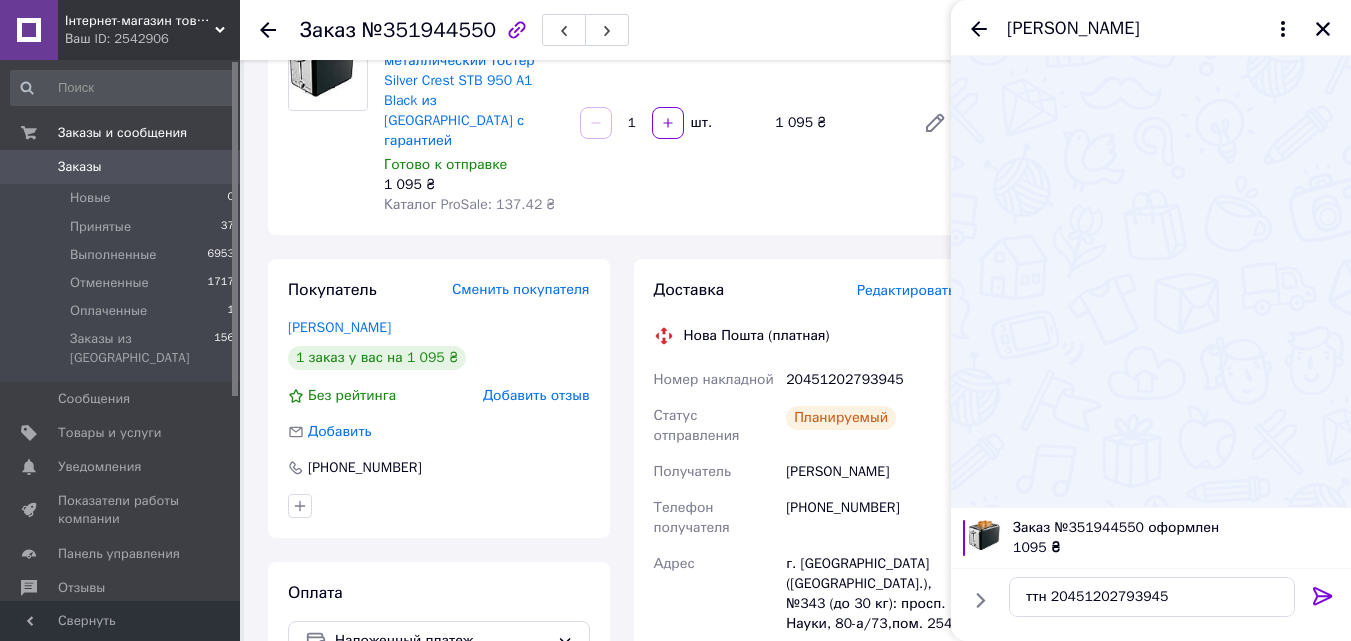 click 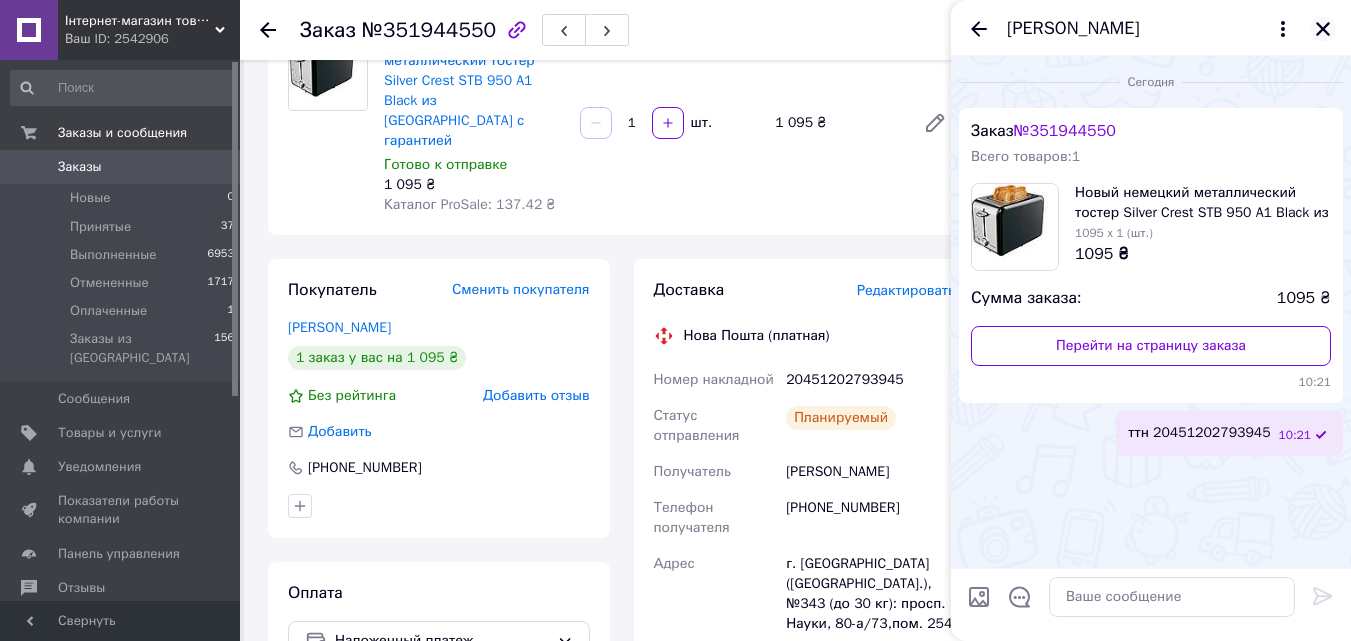 click 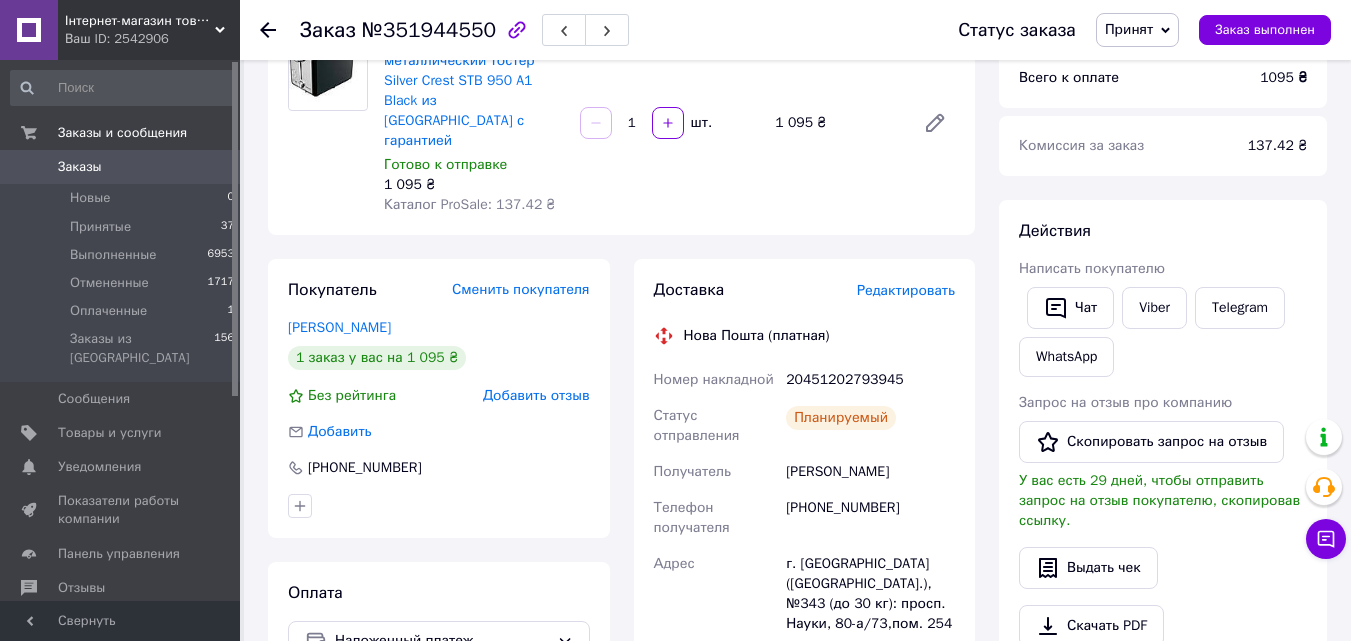 click 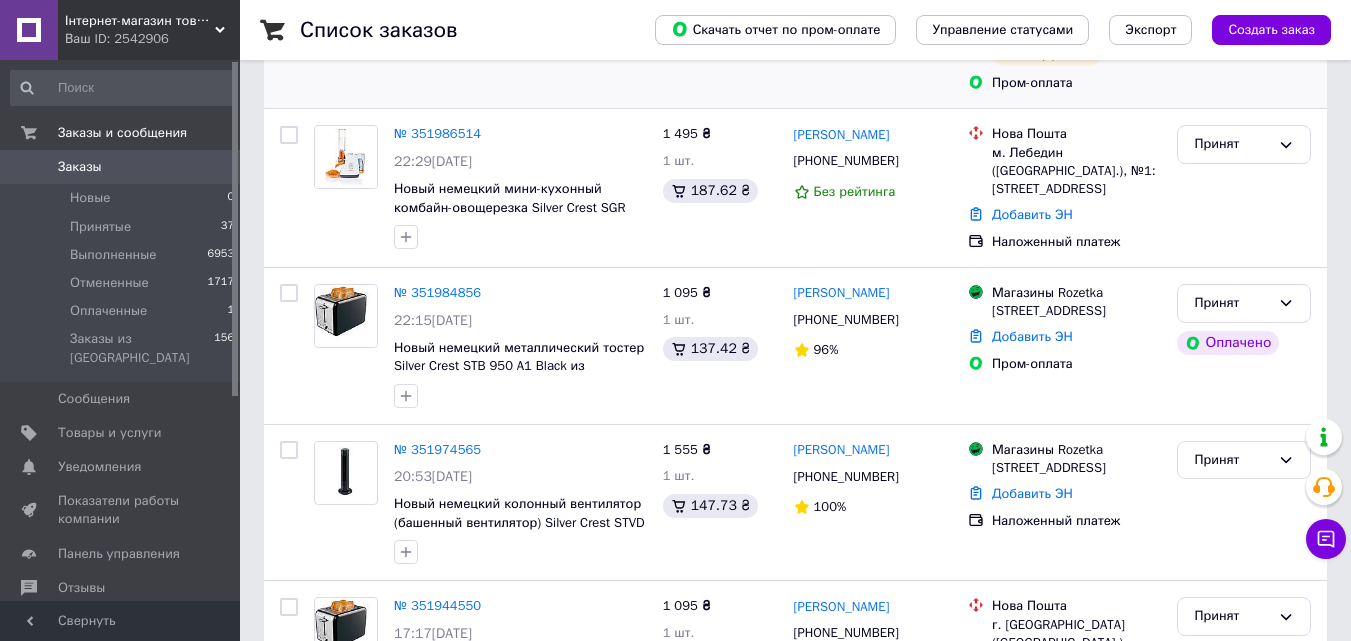 scroll, scrollTop: 400, scrollLeft: 0, axis: vertical 